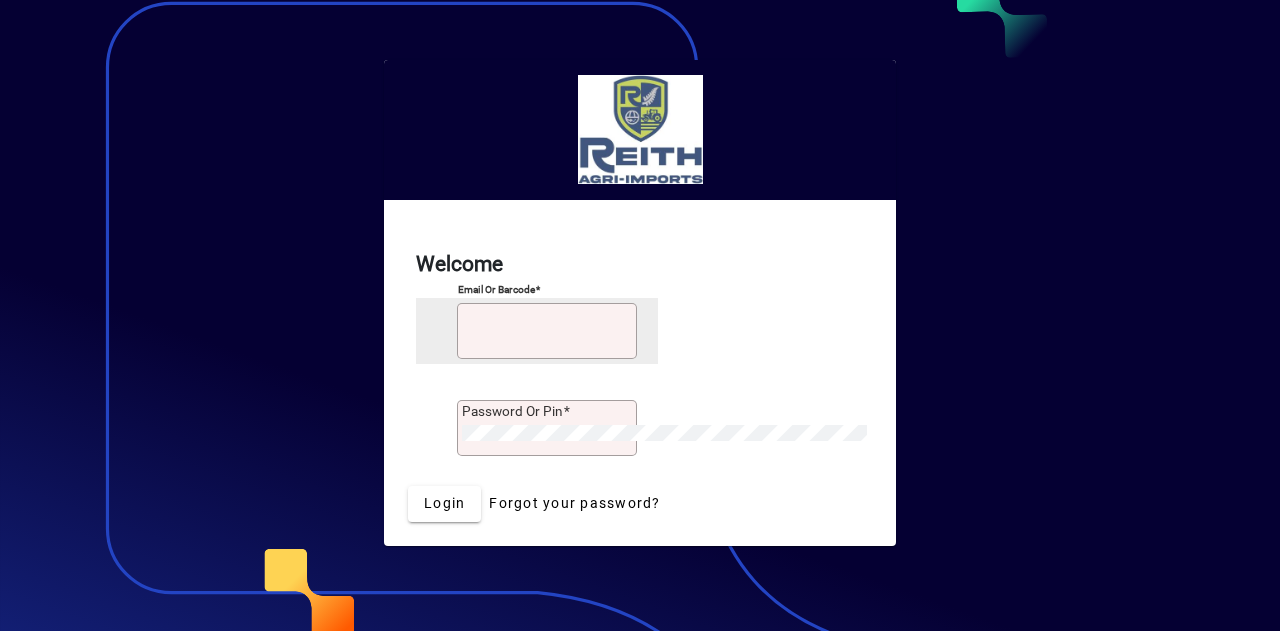 scroll, scrollTop: 0, scrollLeft: 0, axis: both 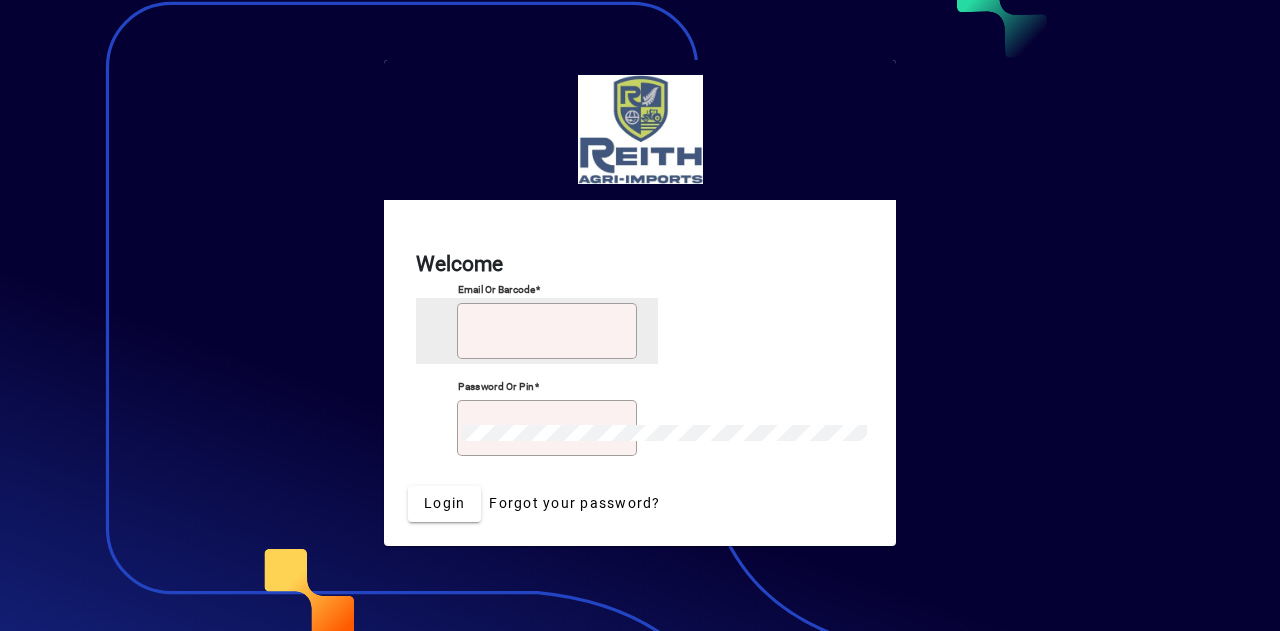 type on "**********" 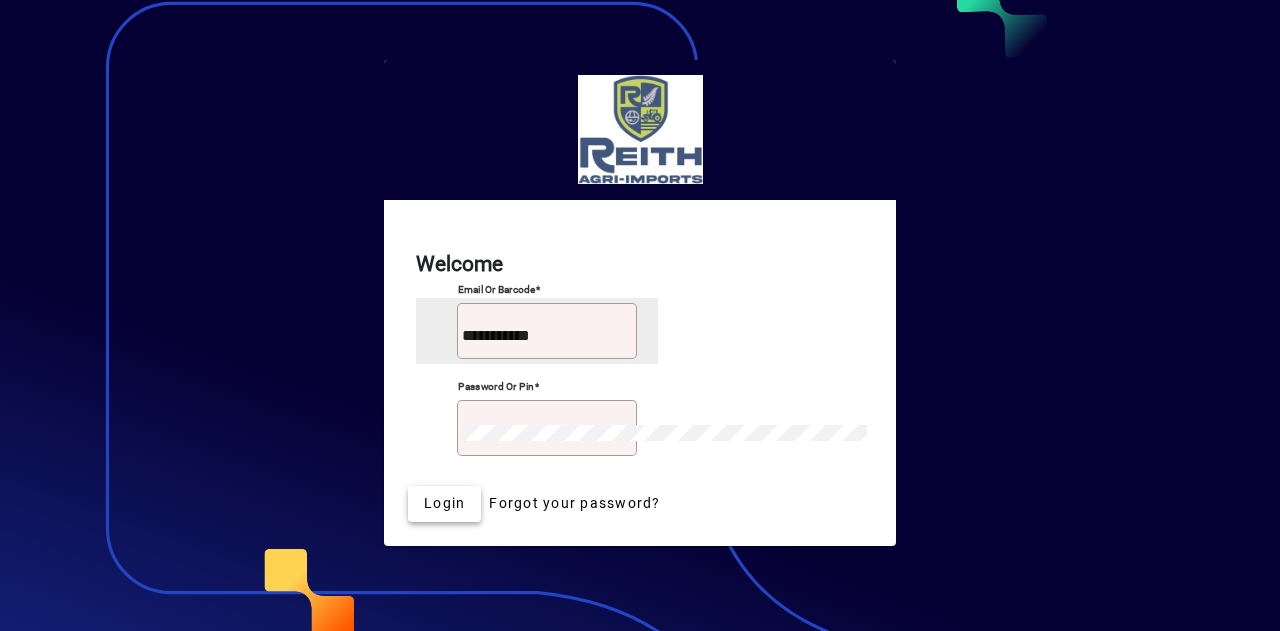 click on "Login" at bounding box center (444, 503) 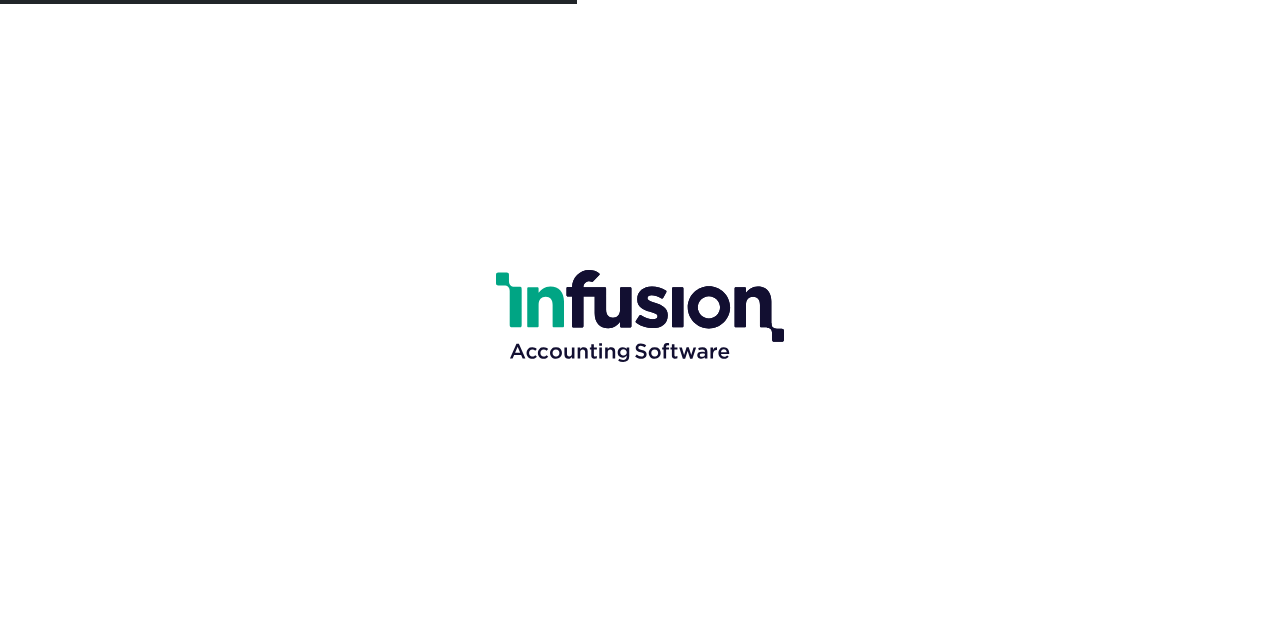 scroll, scrollTop: 0, scrollLeft: 0, axis: both 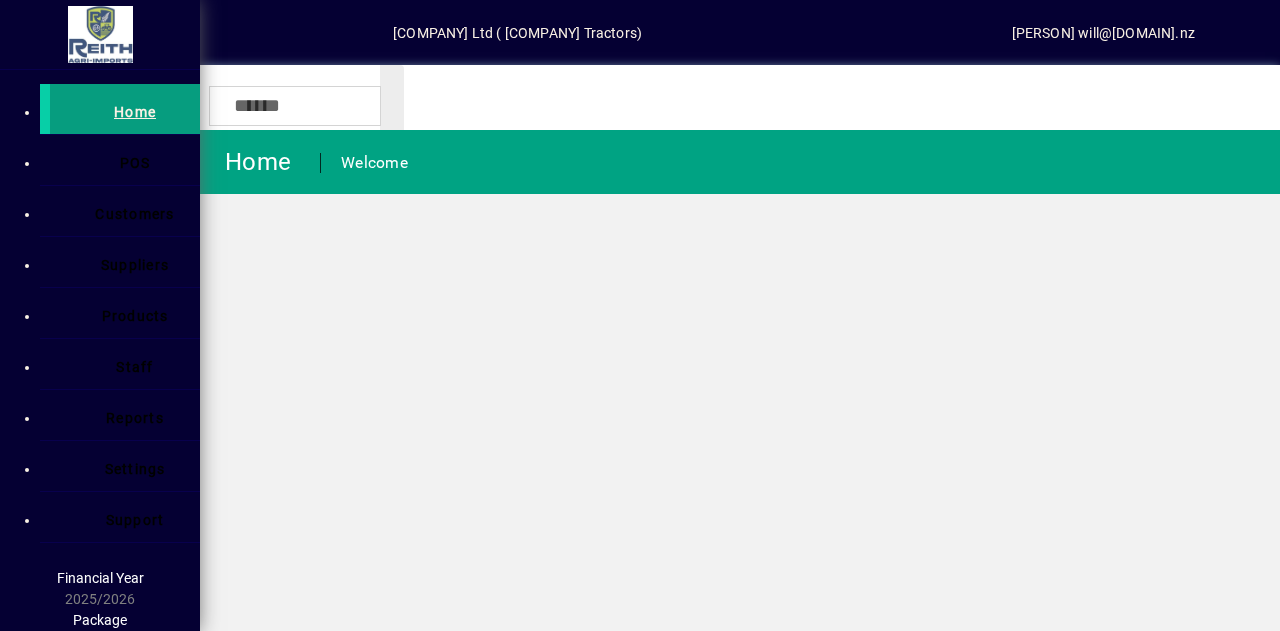 click on "Customers" at bounding box center (134, 214) 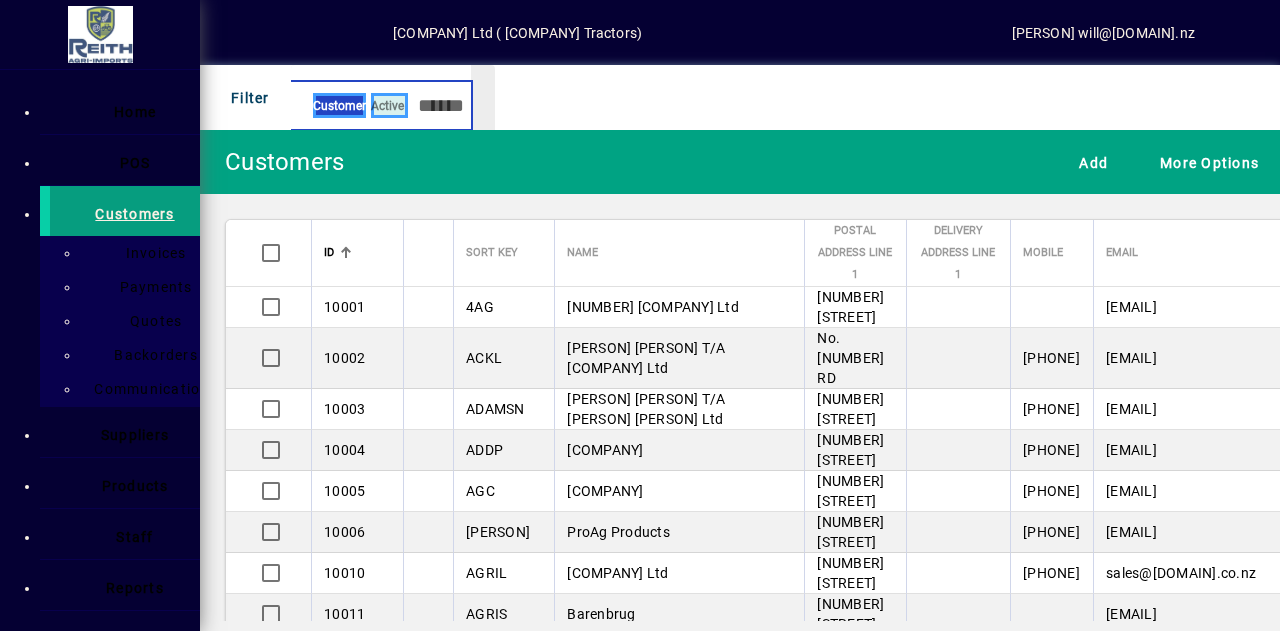 click at bounding box center (436, 105) 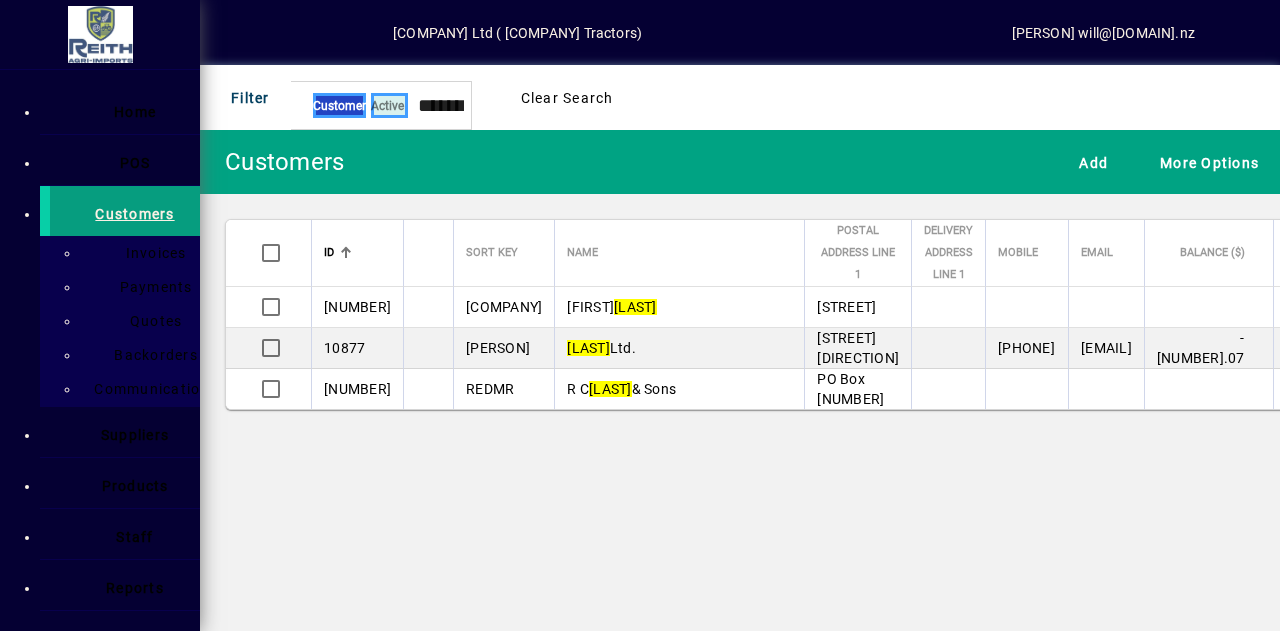 click on "[LAST]" at bounding box center [635, 307] 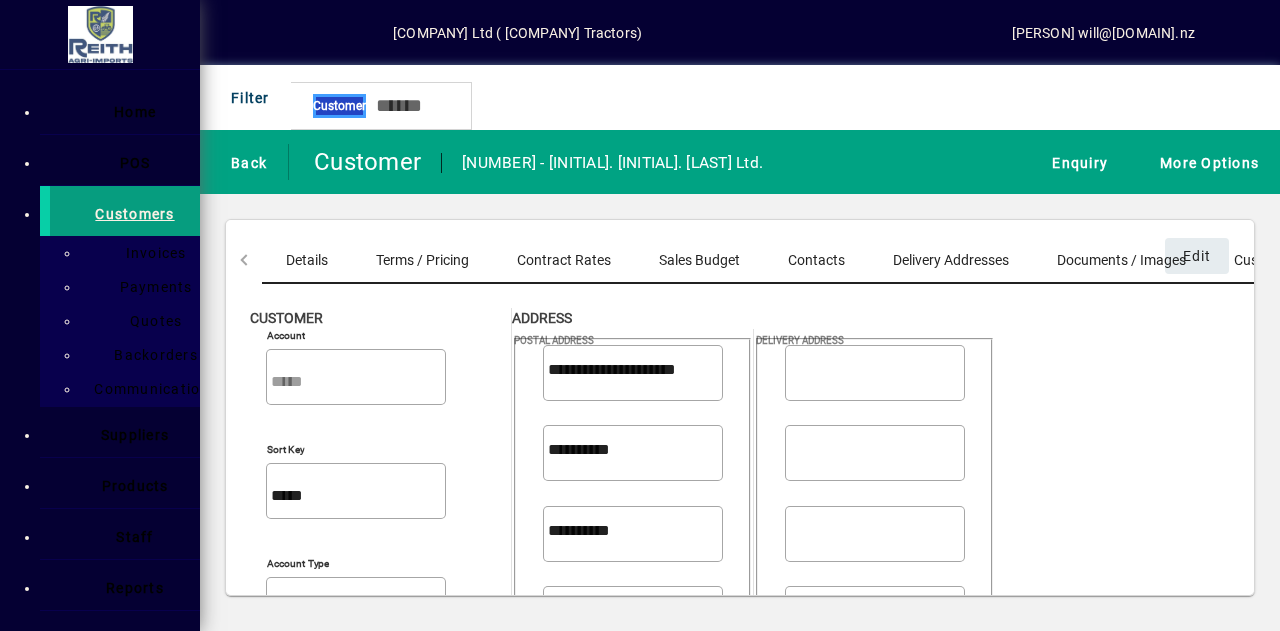 scroll, scrollTop: 40, scrollLeft: 0, axis: vertical 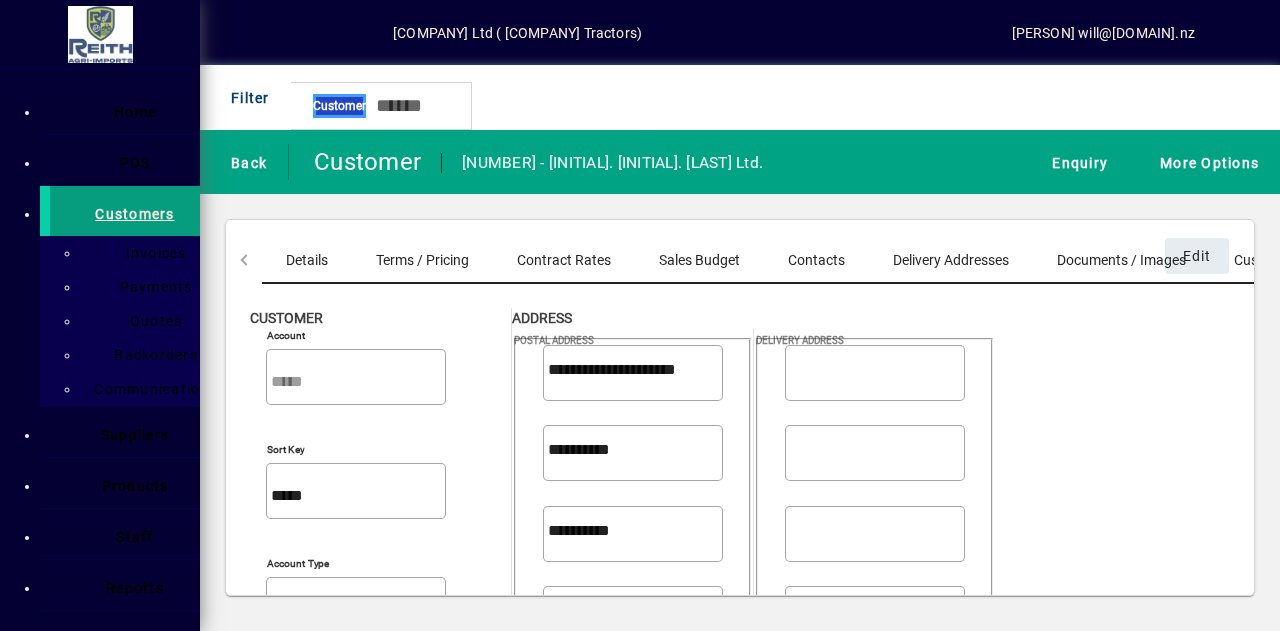 click on "Back" at bounding box center (244, 162) 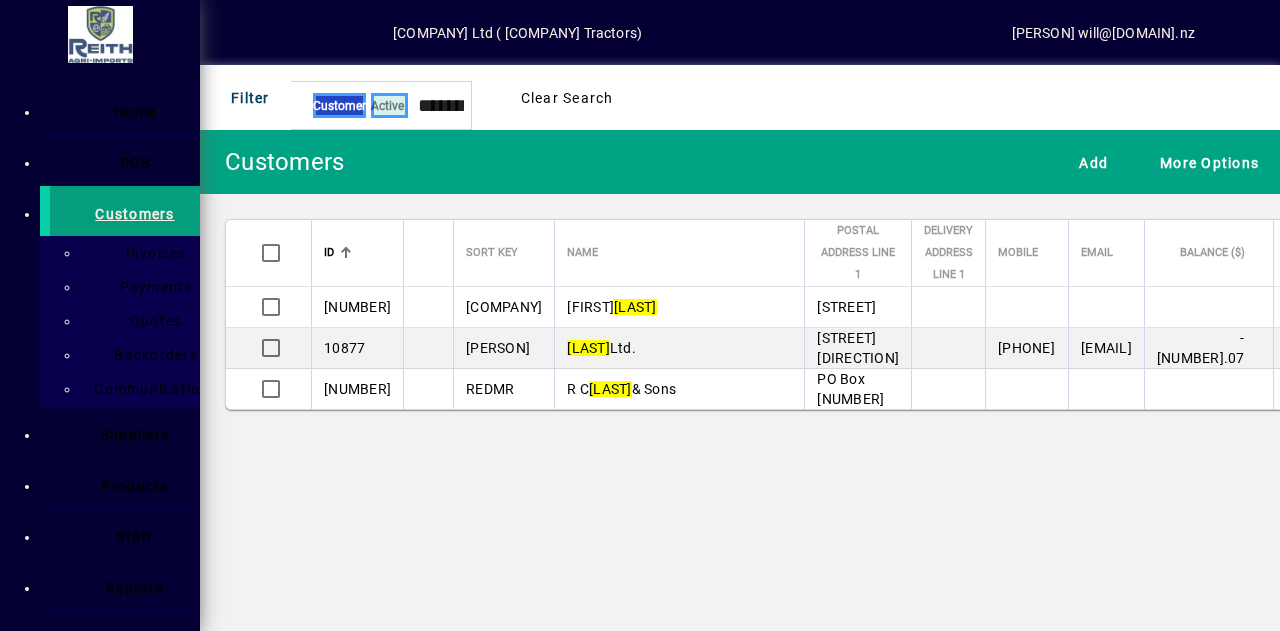 click on "[INITIALS] [LAST] & [INITIALS] [LAST]" at bounding box center [679, 307] 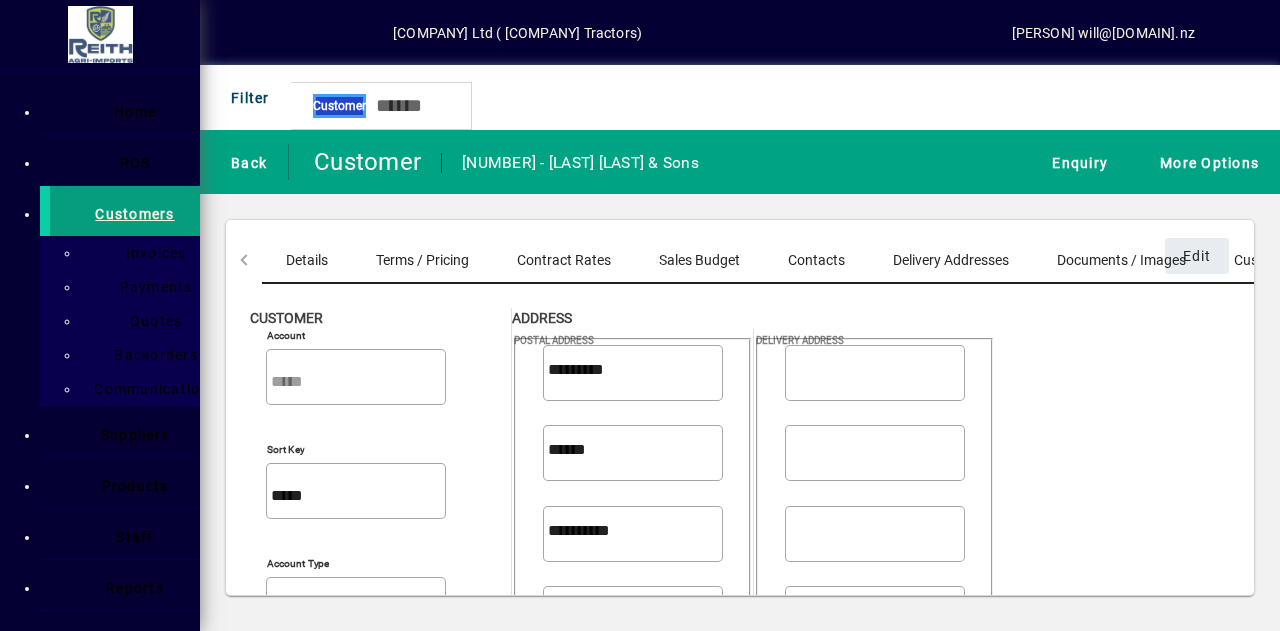 scroll, scrollTop: 0, scrollLeft: 0, axis: both 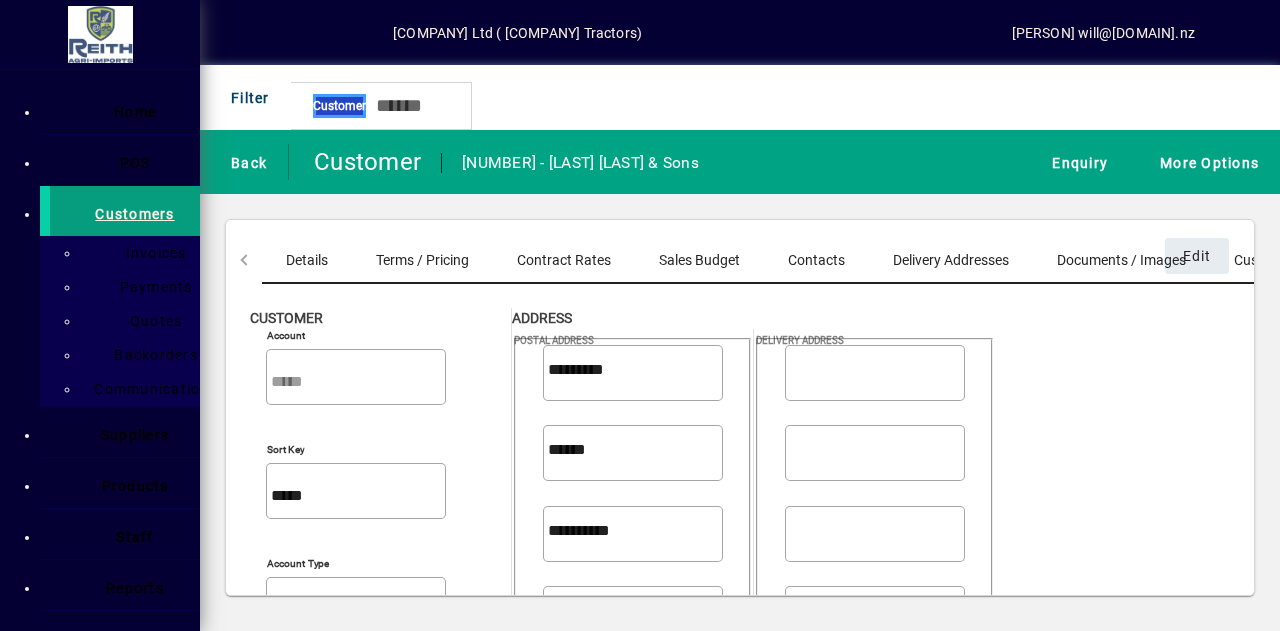 click on "Contacts" at bounding box center [816, 260] 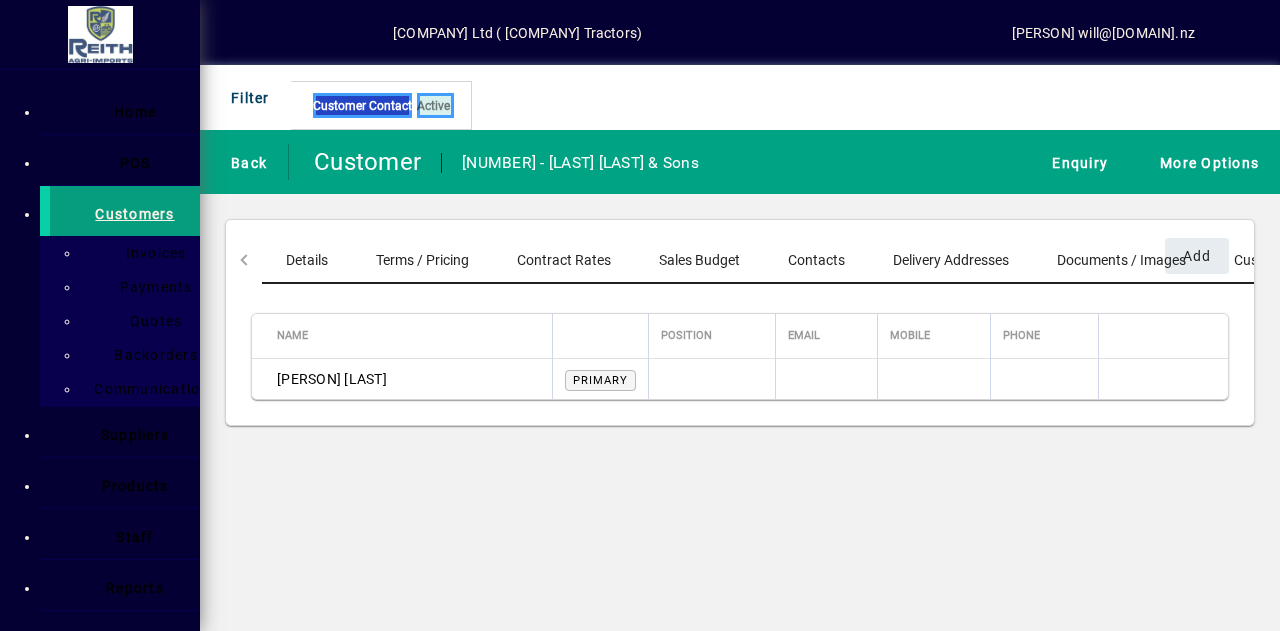 click on "Delivery Addresses" at bounding box center (951, 260) 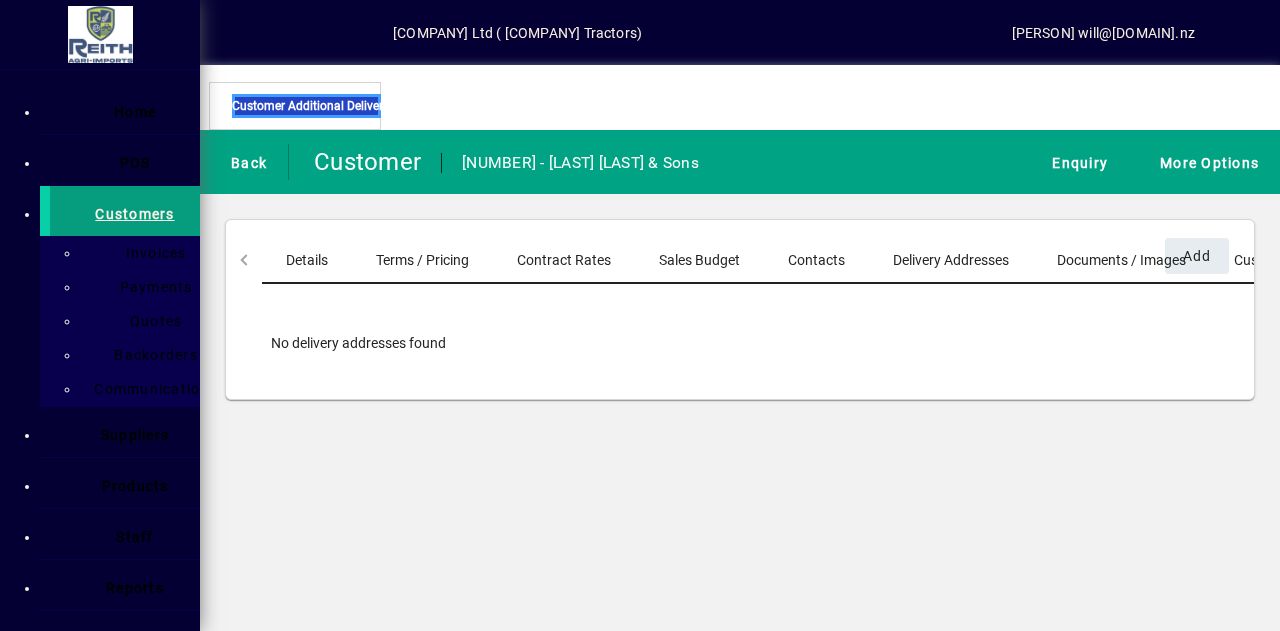 click on "Documents / Images" at bounding box center [1121, 260] 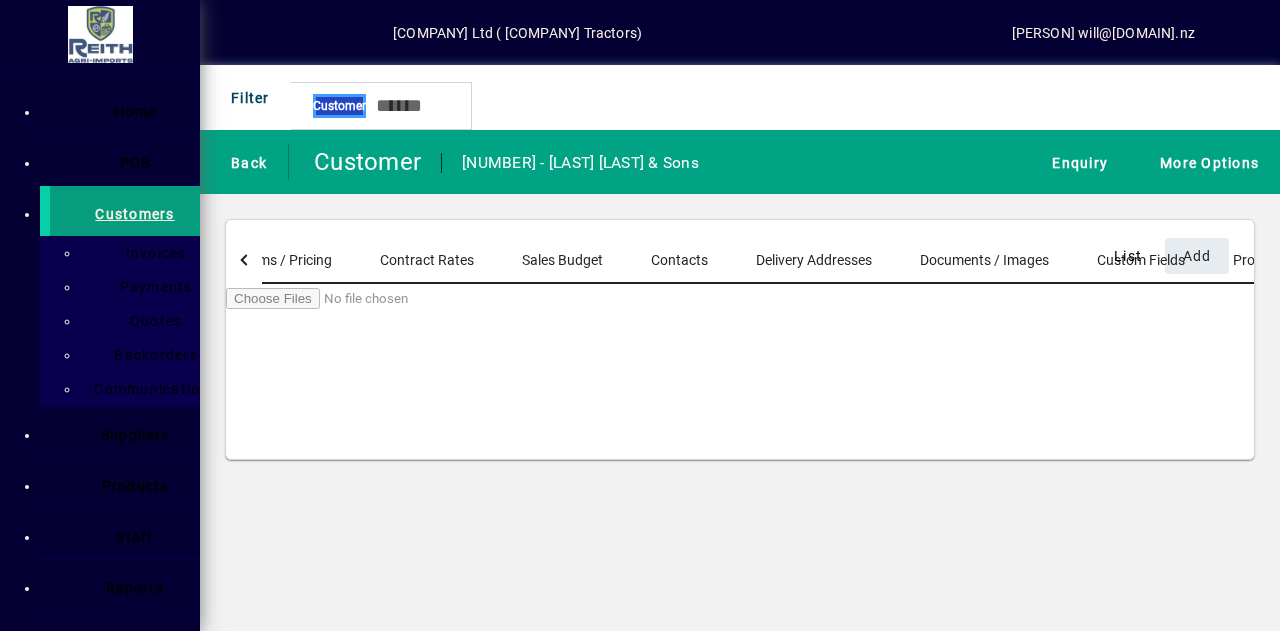 click on "Sales Budget" at bounding box center (562, 260) 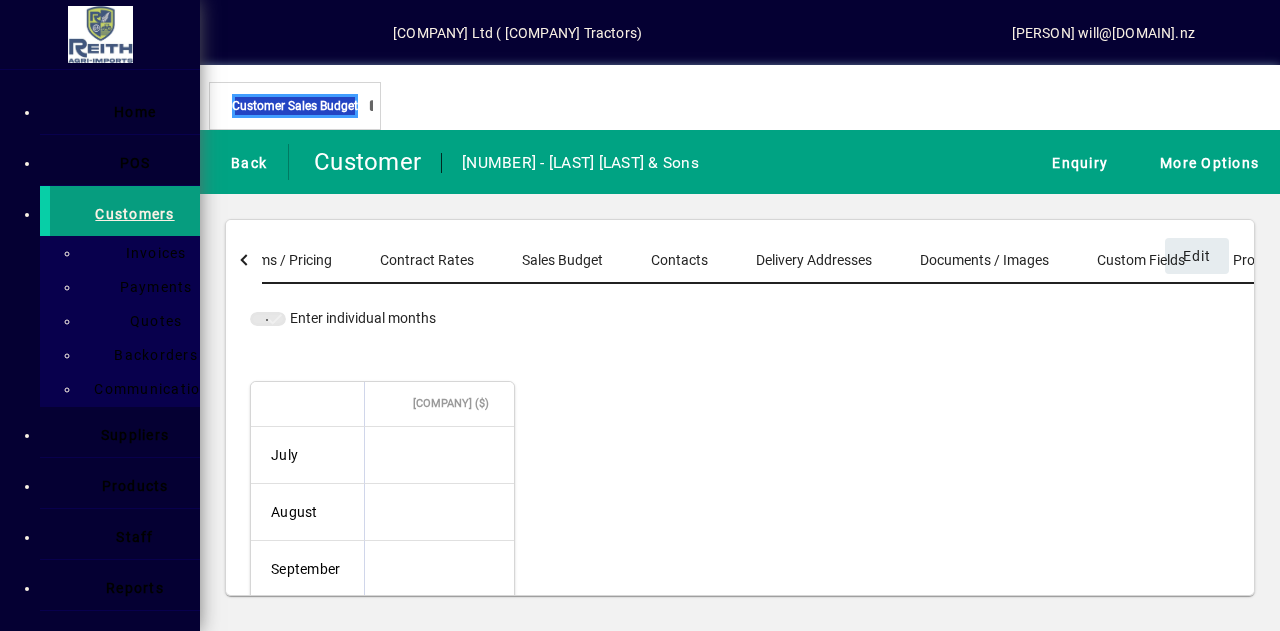 click on "Contract Rates" at bounding box center (427, 260) 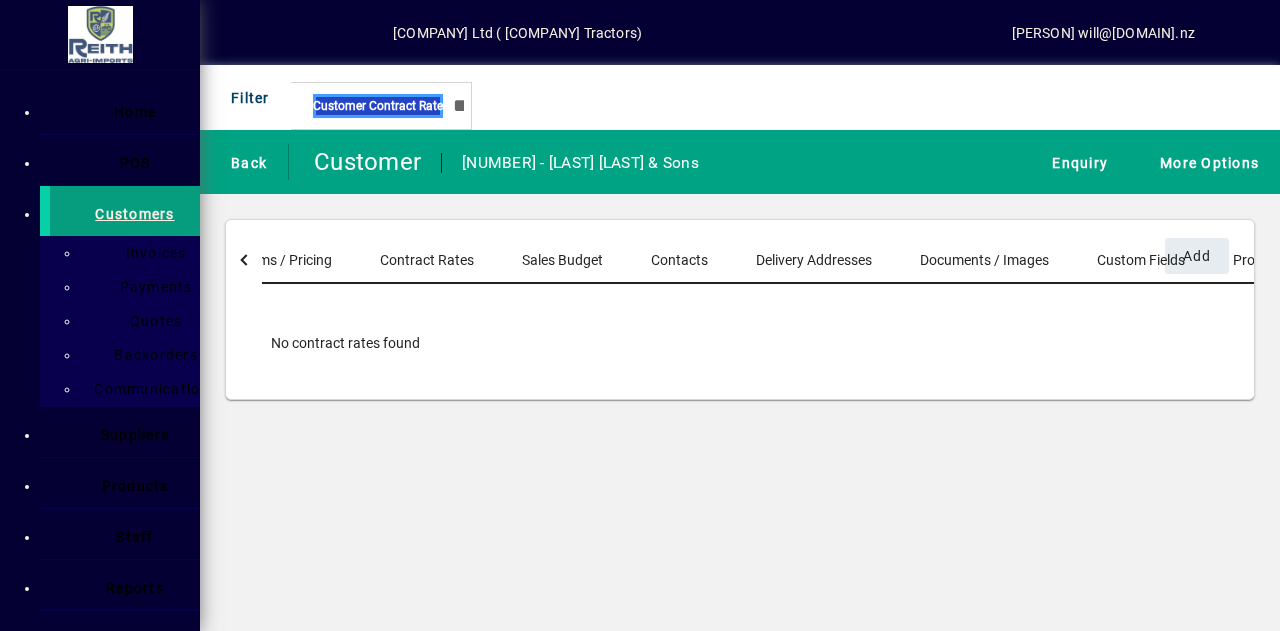 click on "Terms / Pricing" at bounding box center (285, 260) 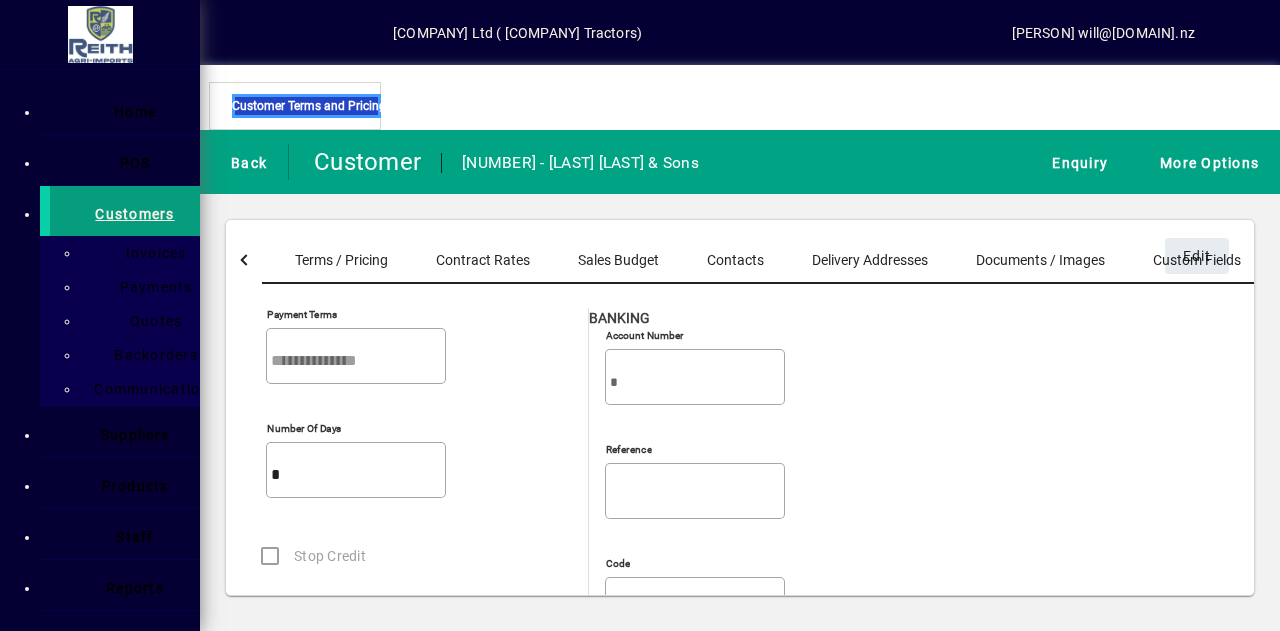 click at bounding box center [245, 259] 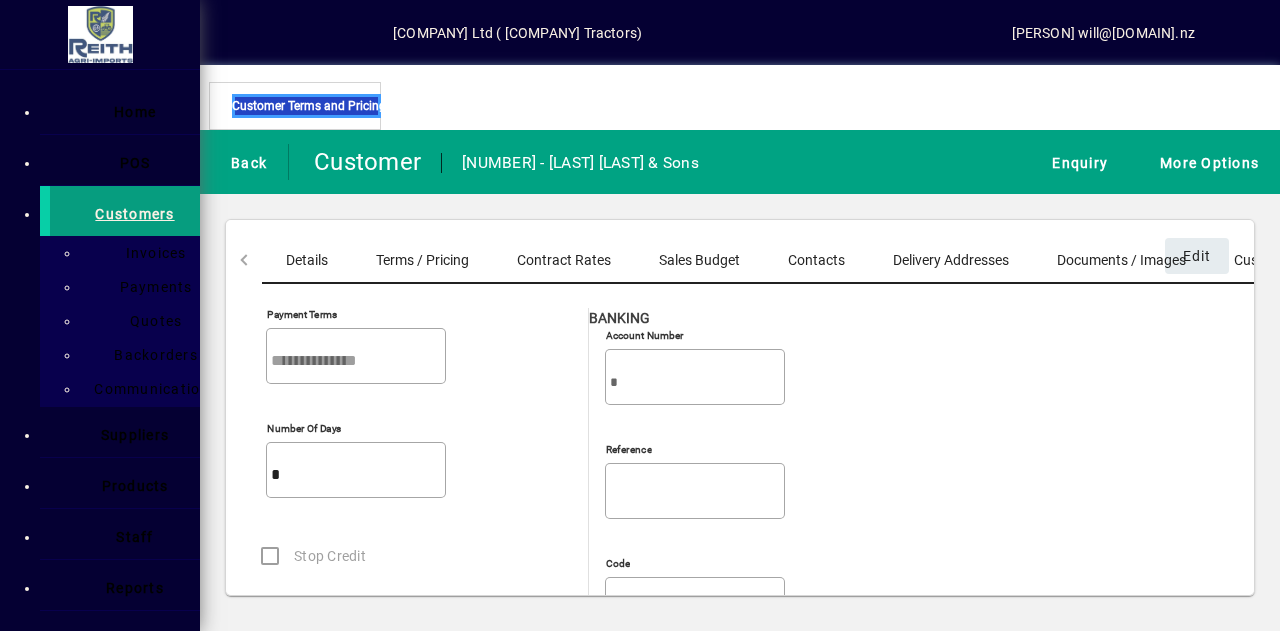 click on "Details" at bounding box center (307, 260) 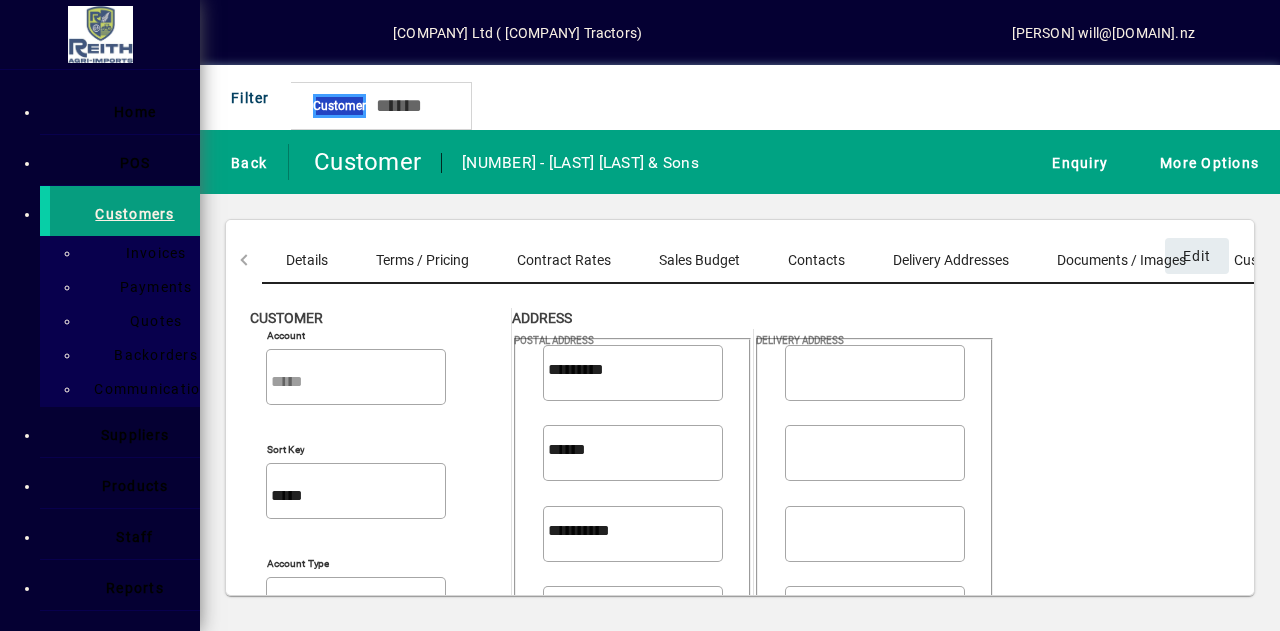 scroll, scrollTop: 0, scrollLeft: 0, axis: both 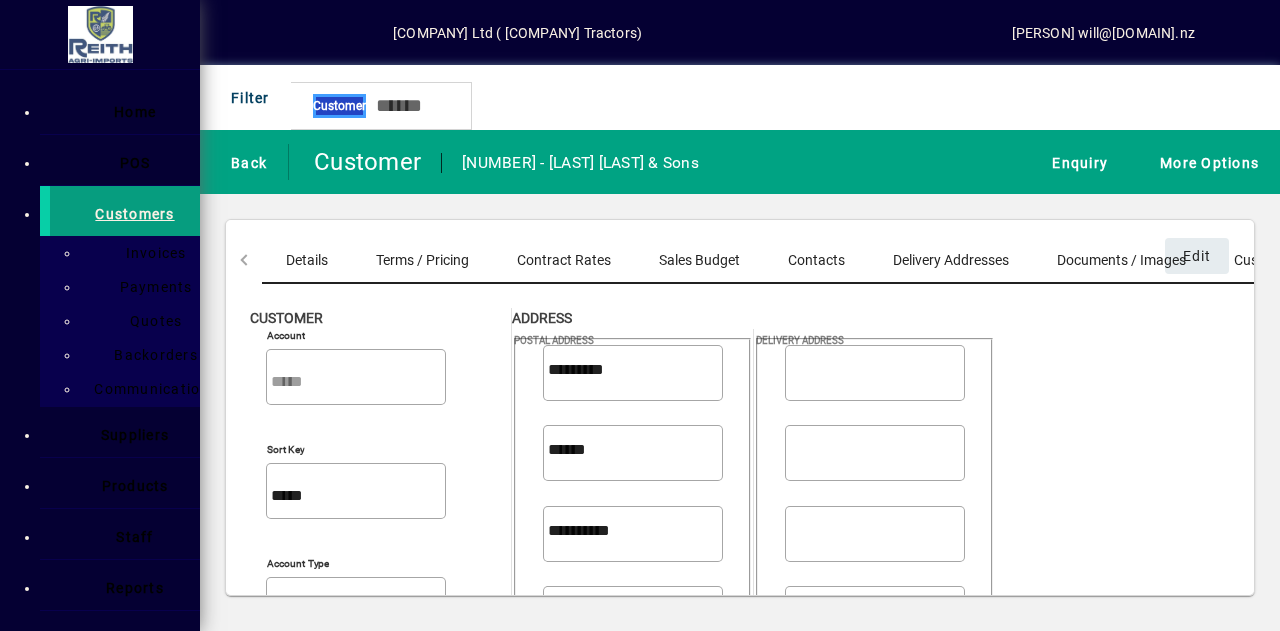 click on "Delivery Addresses" at bounding box center (951, 260) 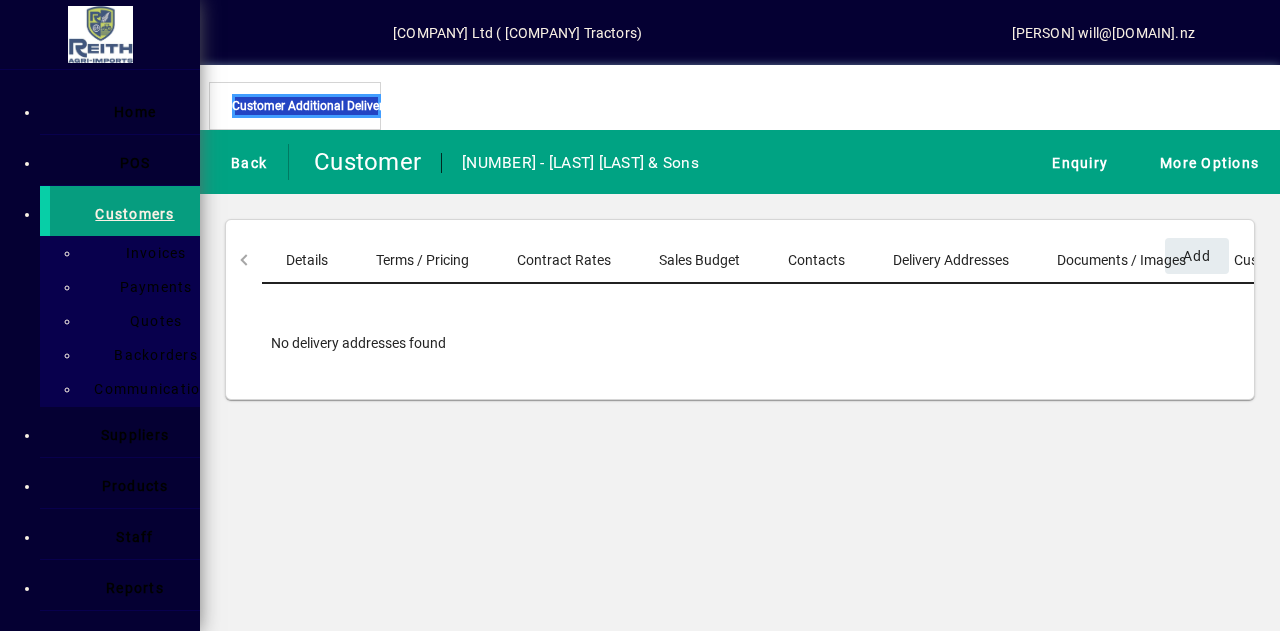 click on "Contacts" at bounding box center (816, 260) 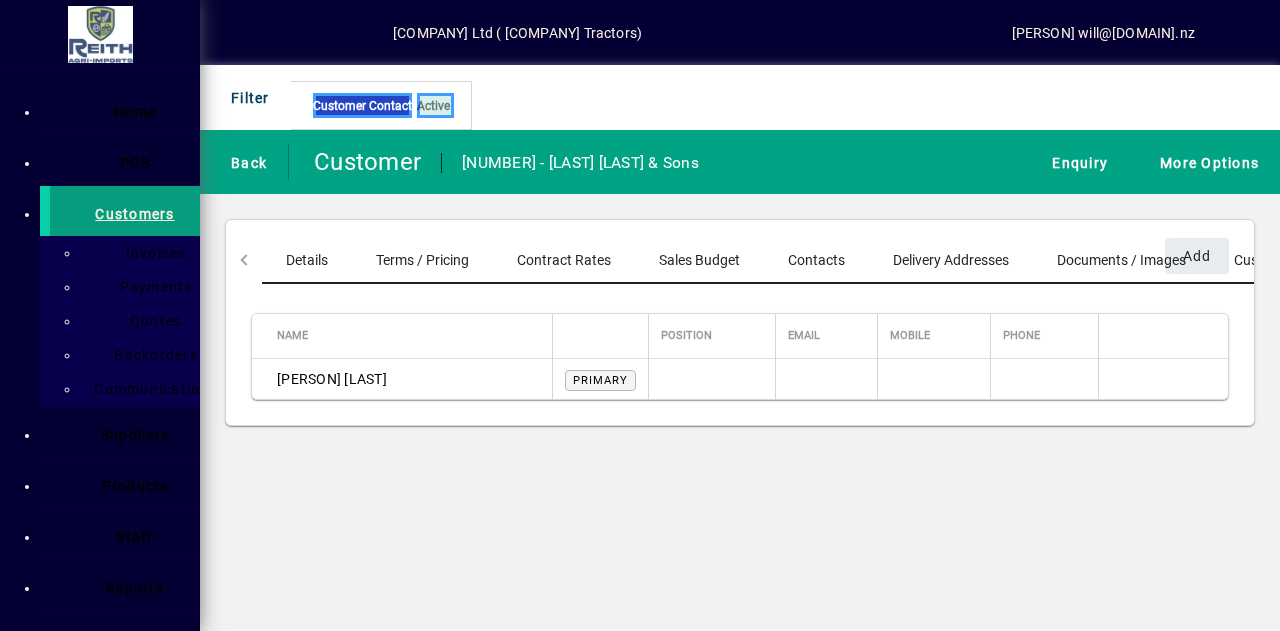click on "Details Terms / Pricing Contract Rates Sales Budget Contacts Delivery Addresses Documents / Images Custom Fields Prompts" at bounding box center [855, 260] 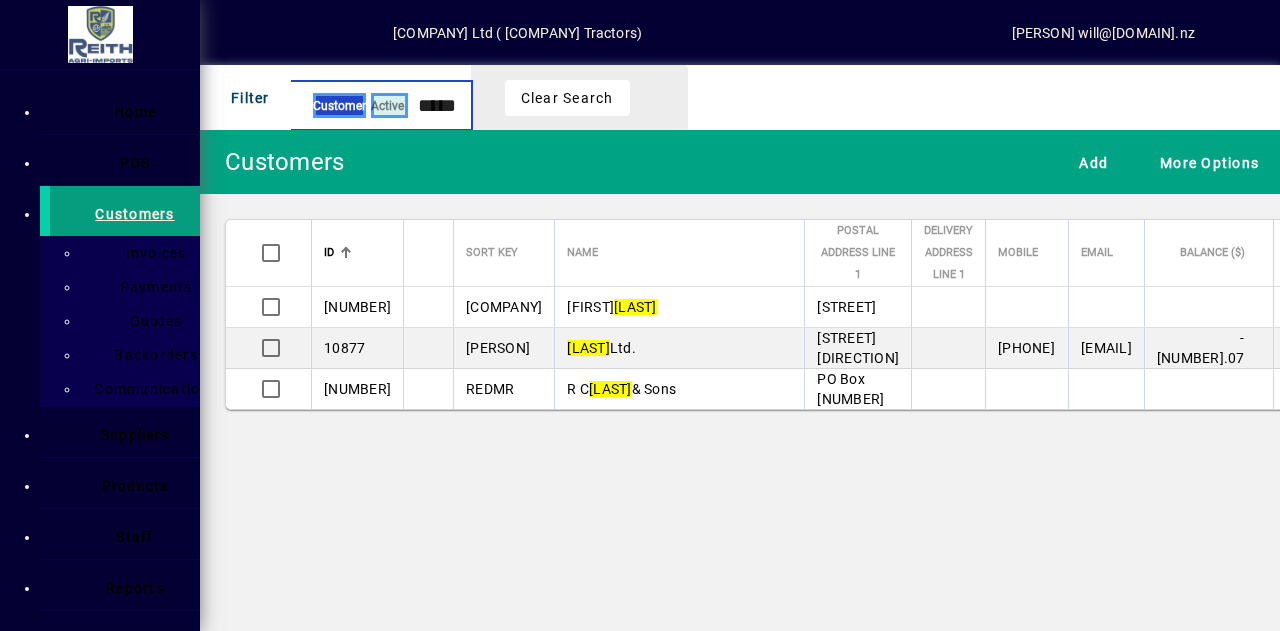 type on "****" 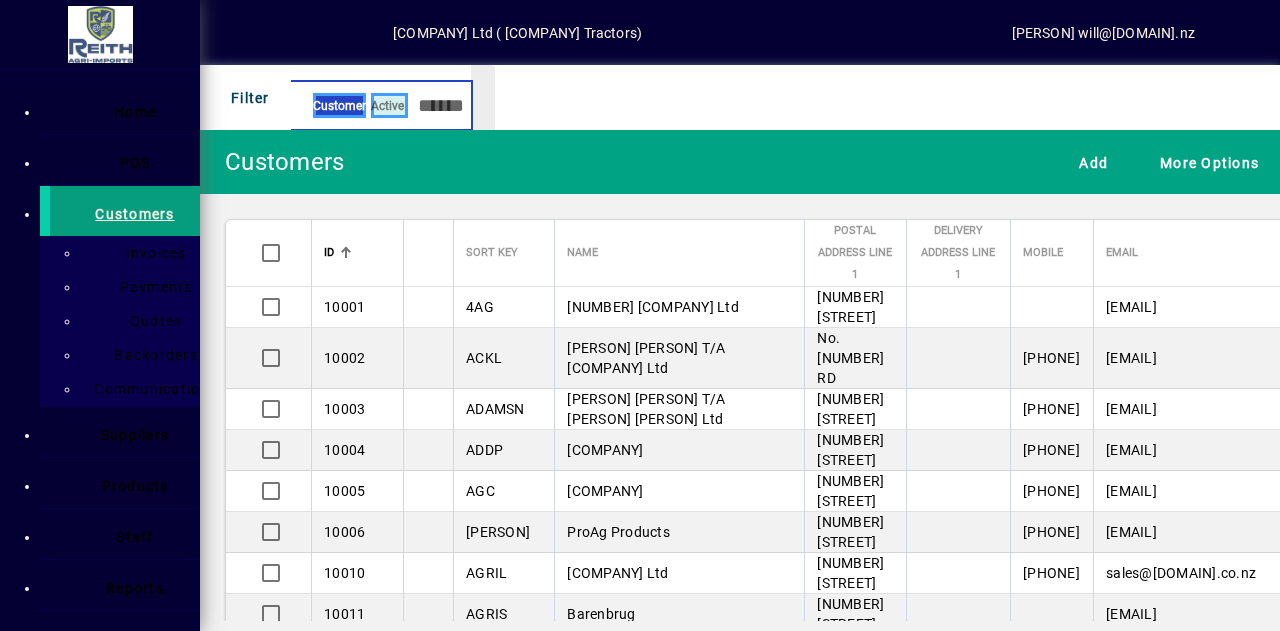 type 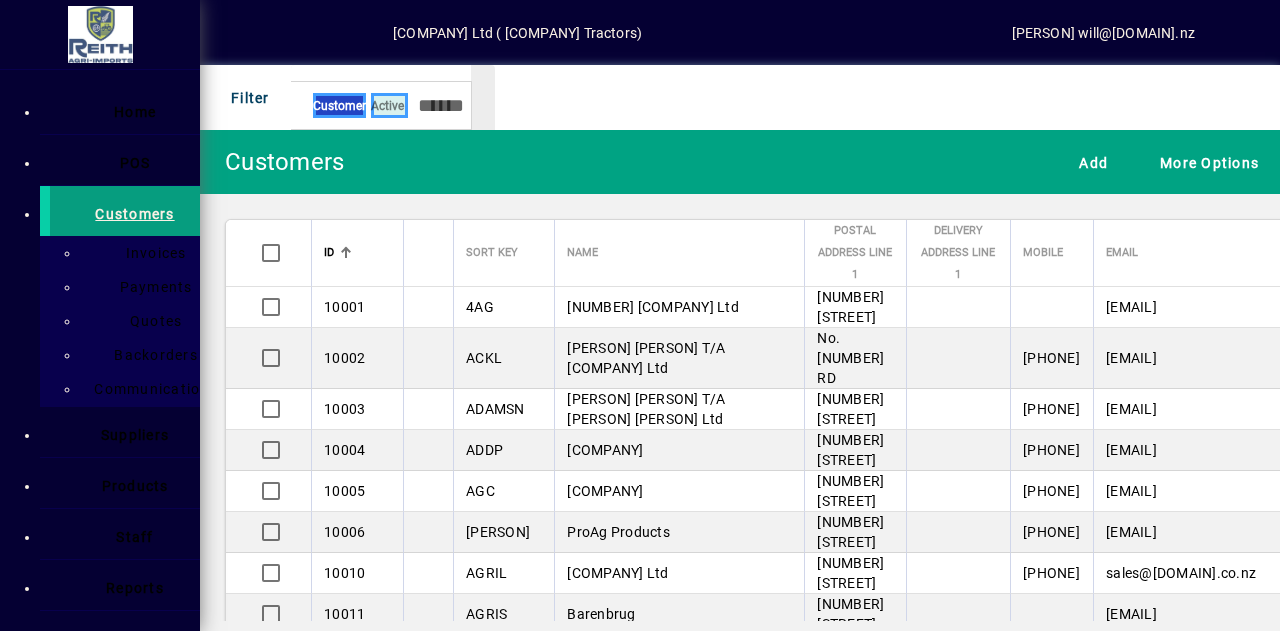 click on "Add" at bounding box center (1088, 162) 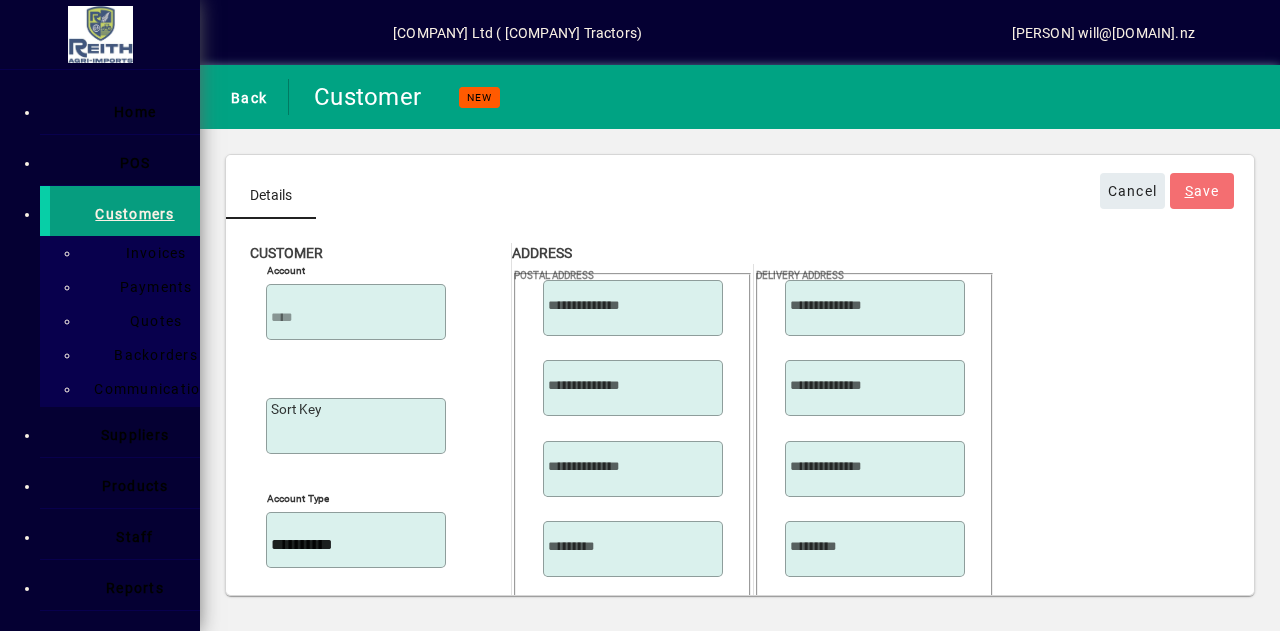 click on "Title" at bounding box center (356, 659) 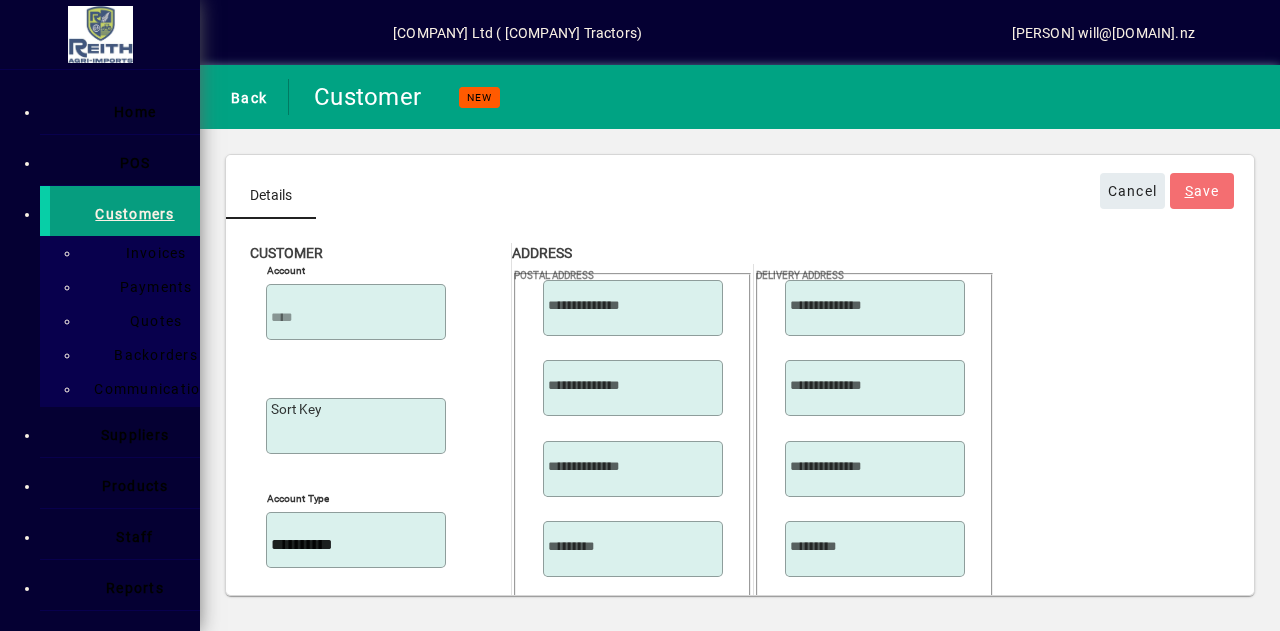 click on "Given name" at bounding box center (307, 751) 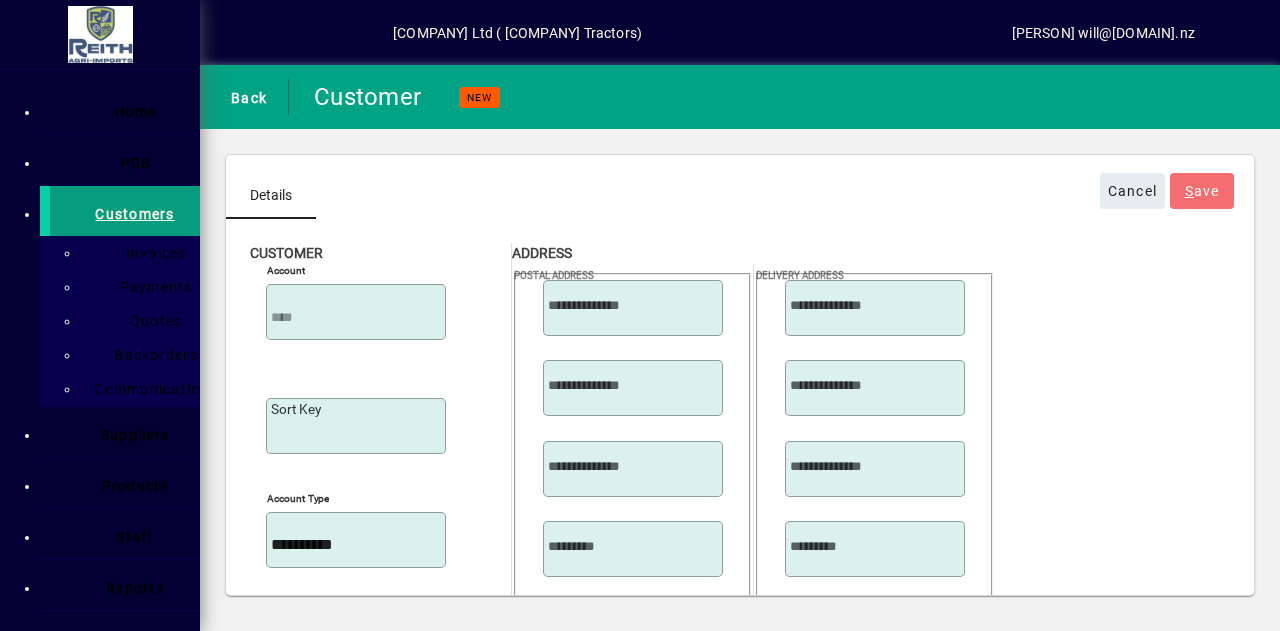 type on "*****" 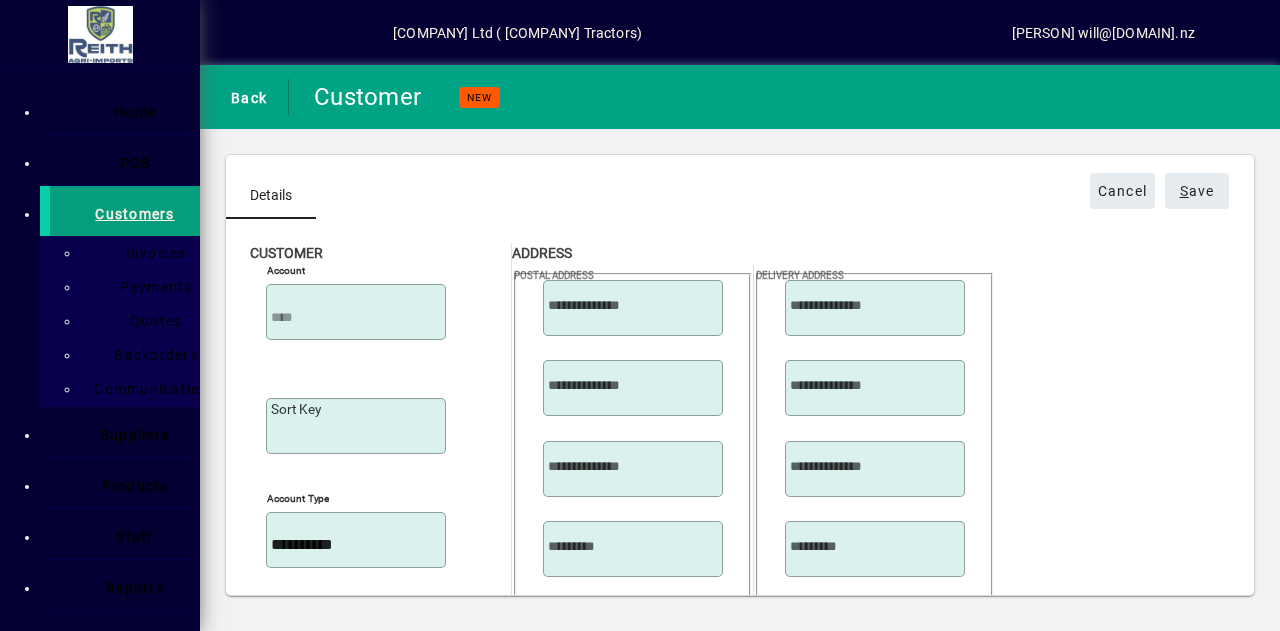 scroll, scrollTop: 76, scrollLeft: 0, axis: vertical 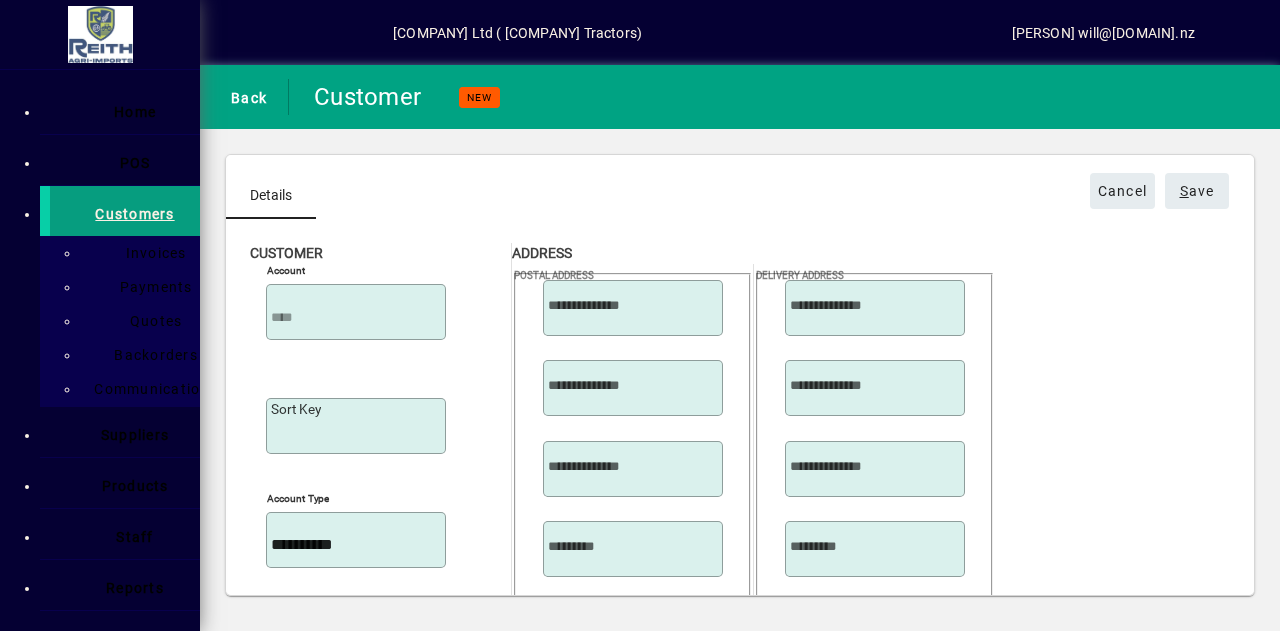 type on "*******" 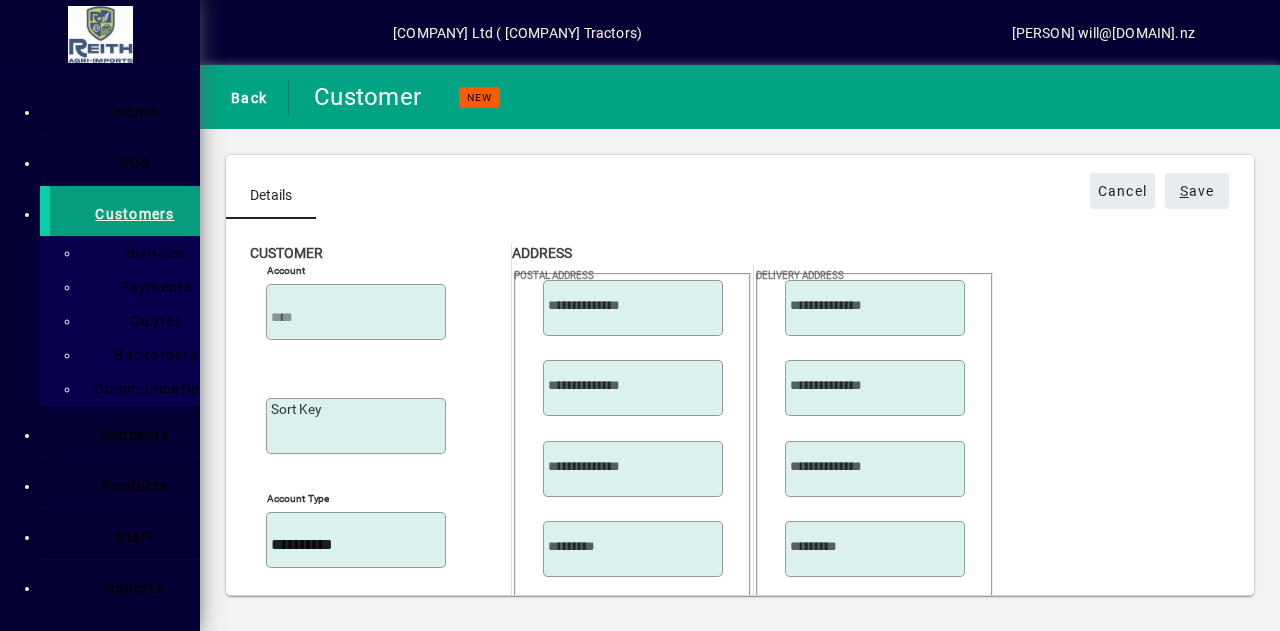scroll, scrollTop: 317, scrollLeft: 0, axis: vertical 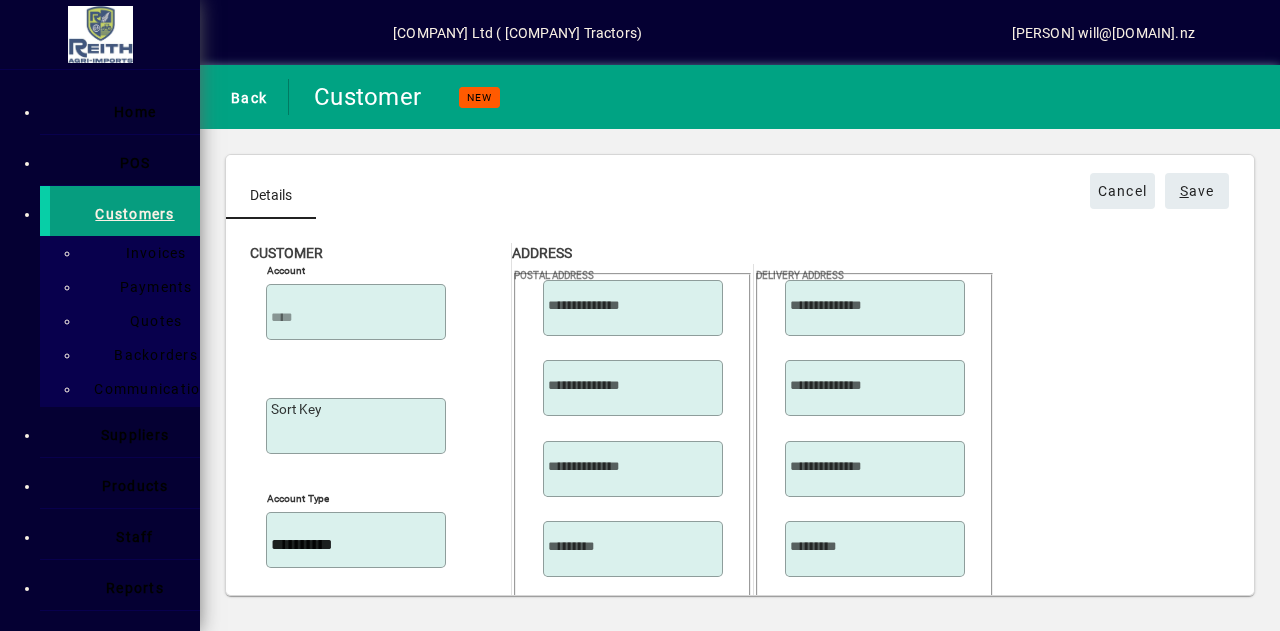 type on "**********" 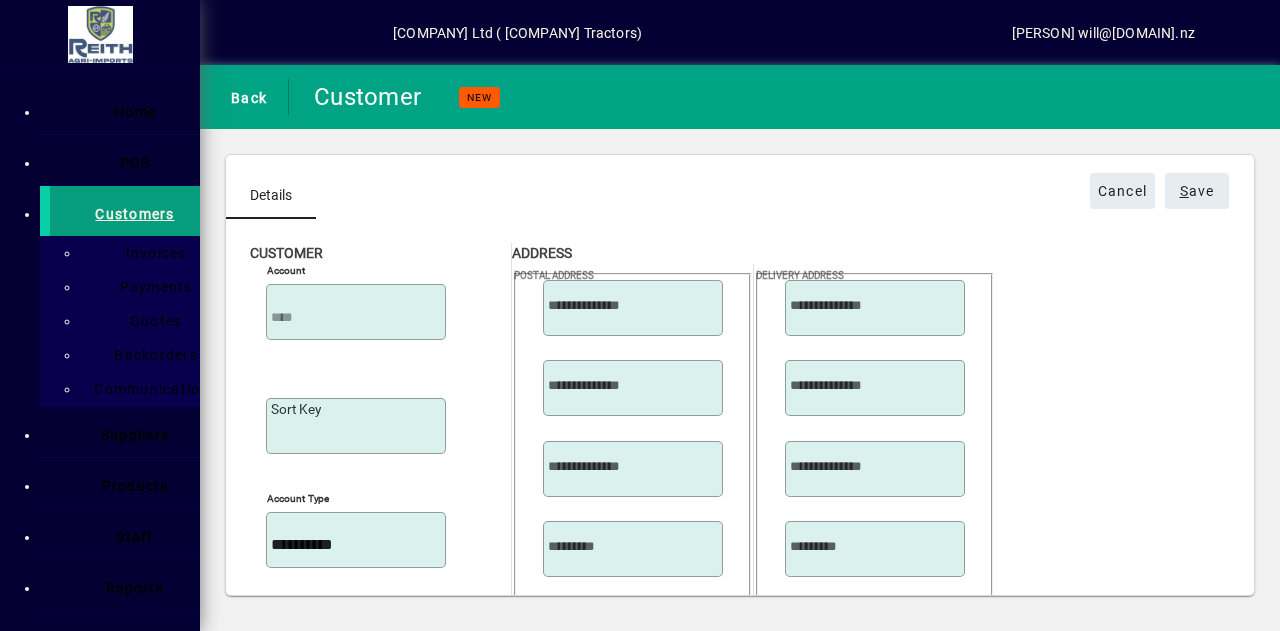 click on "Mobile" at bounding box center [393, 1561] 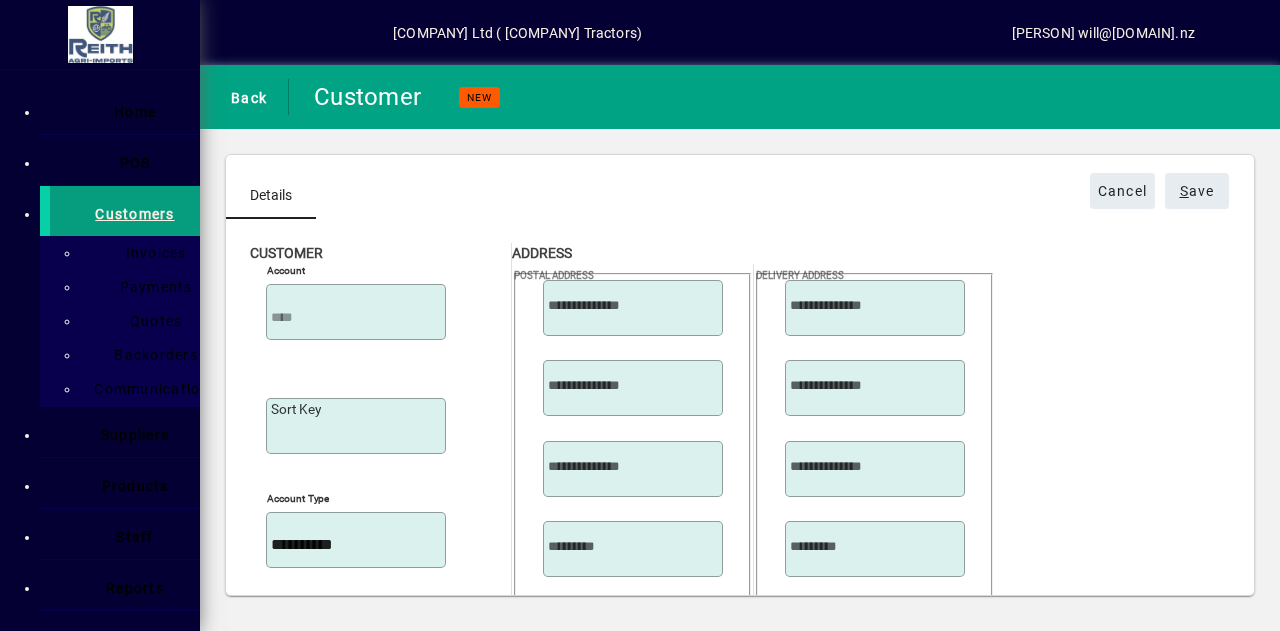 type on "**********" 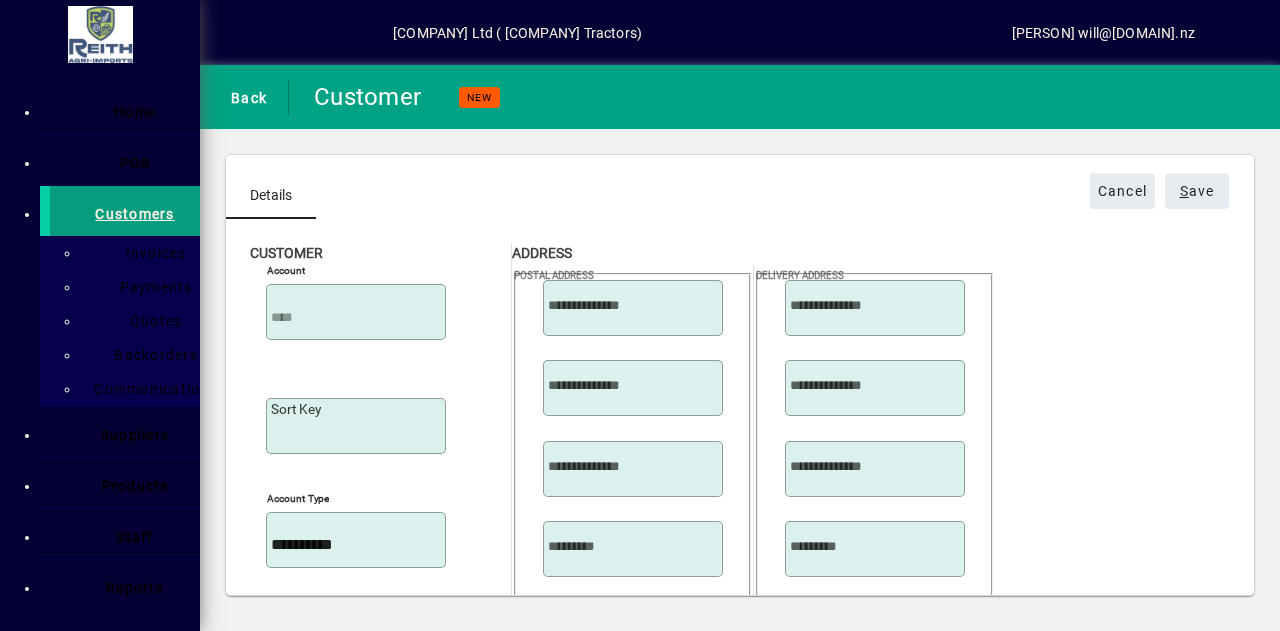 scroll, scrollTop: 0, scrollLeft: 0, axis: both 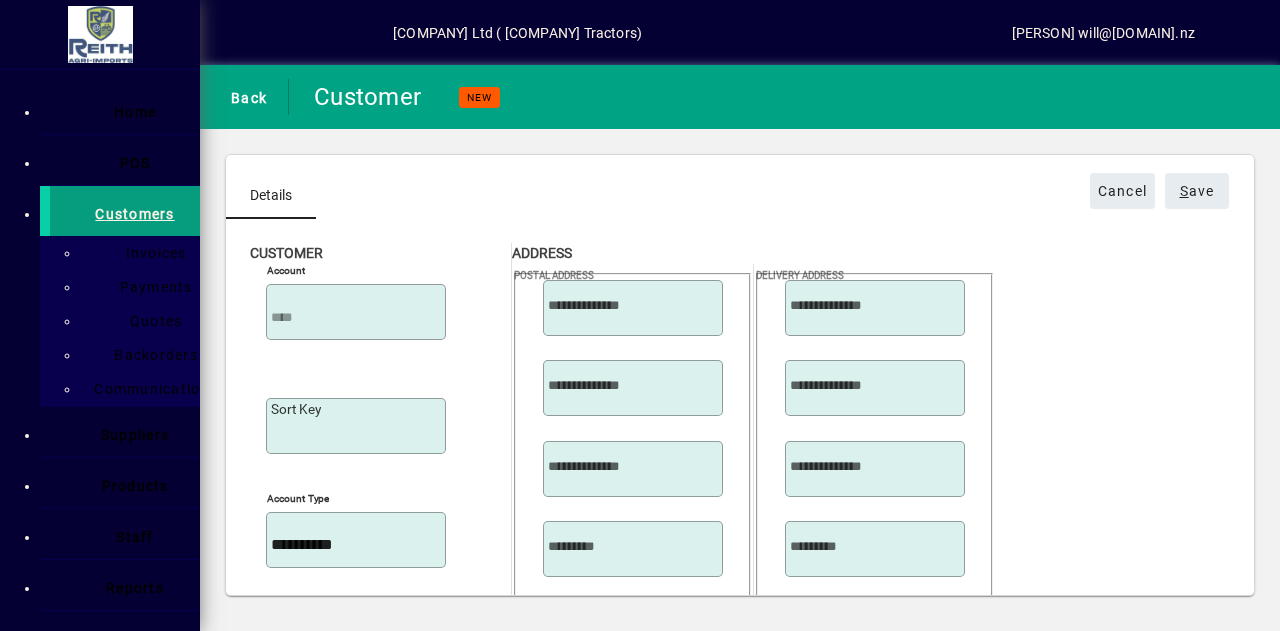 click on "*****" at bounding box center [358, 773] 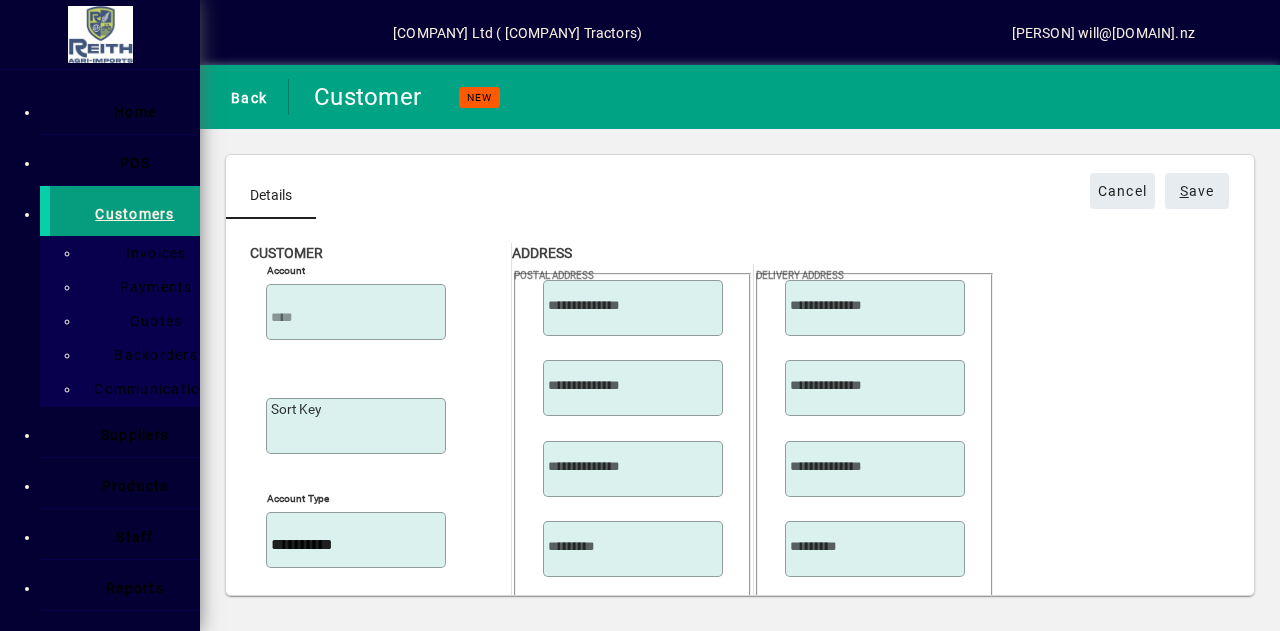 scroll, scrollTop: 236, scrollLeft: 0, axis: vertical 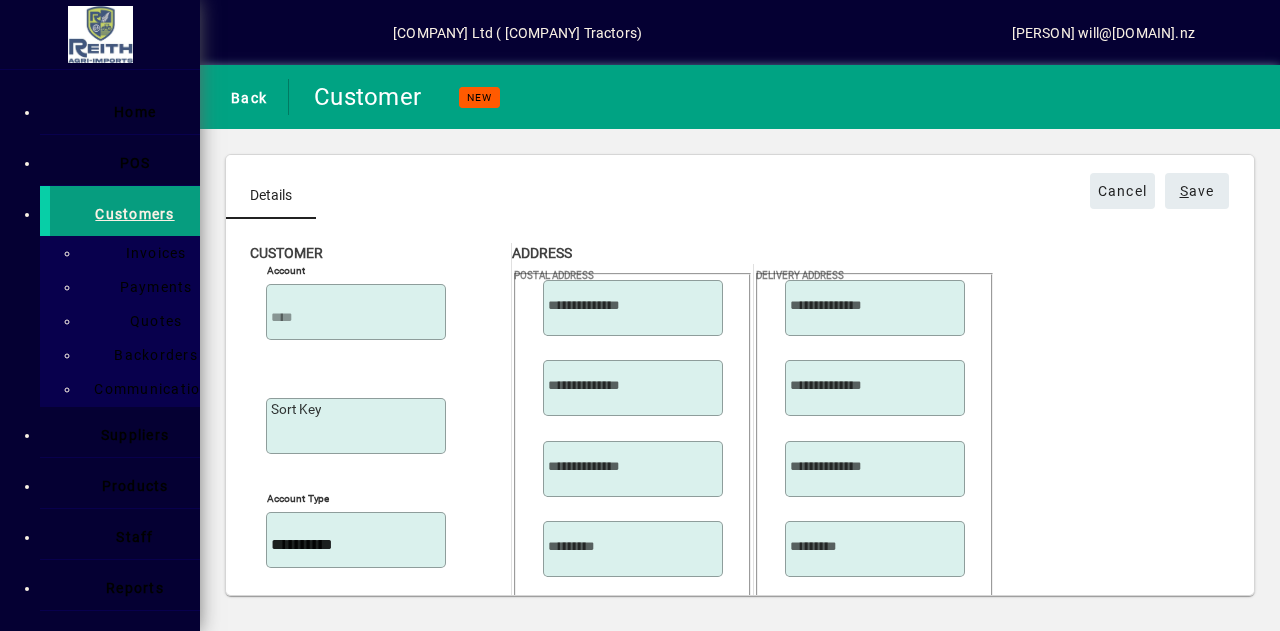 type 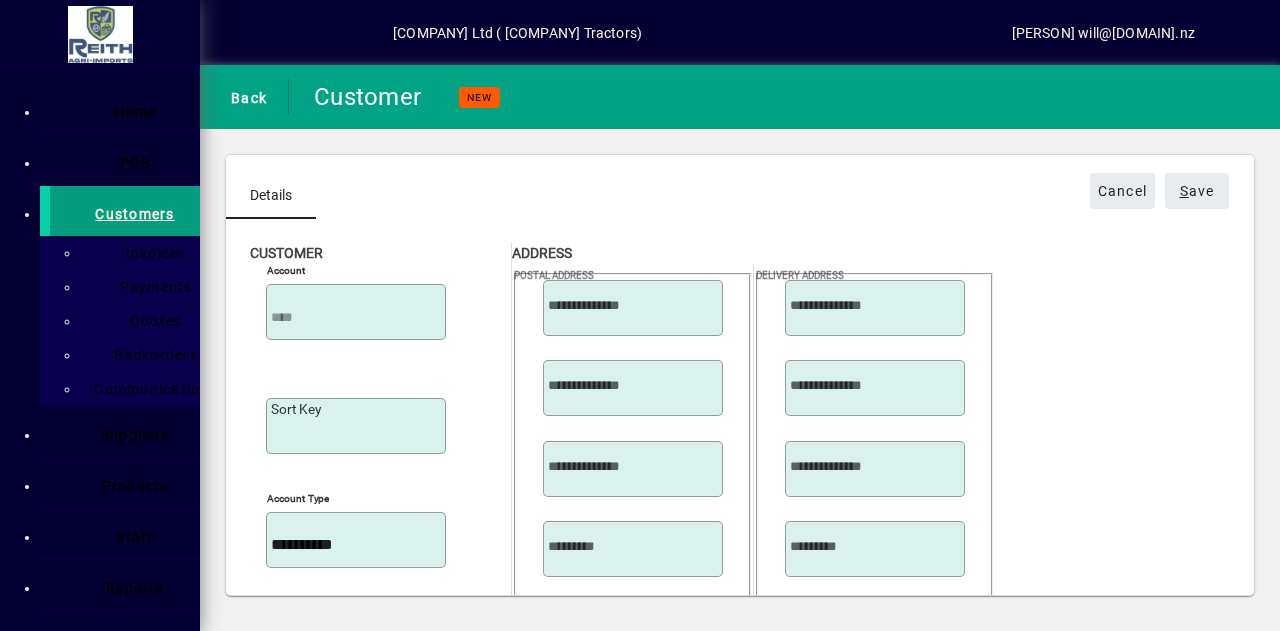 scroll, scrollTop: 417, scrollLeft: 0, axis: vertical 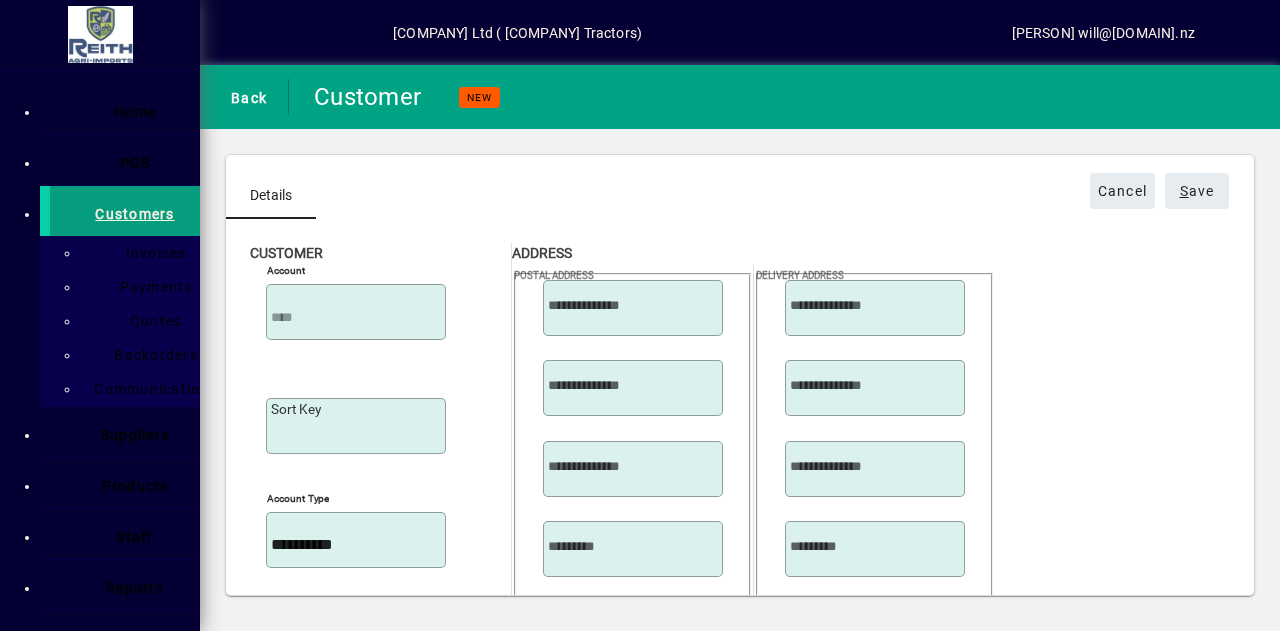type 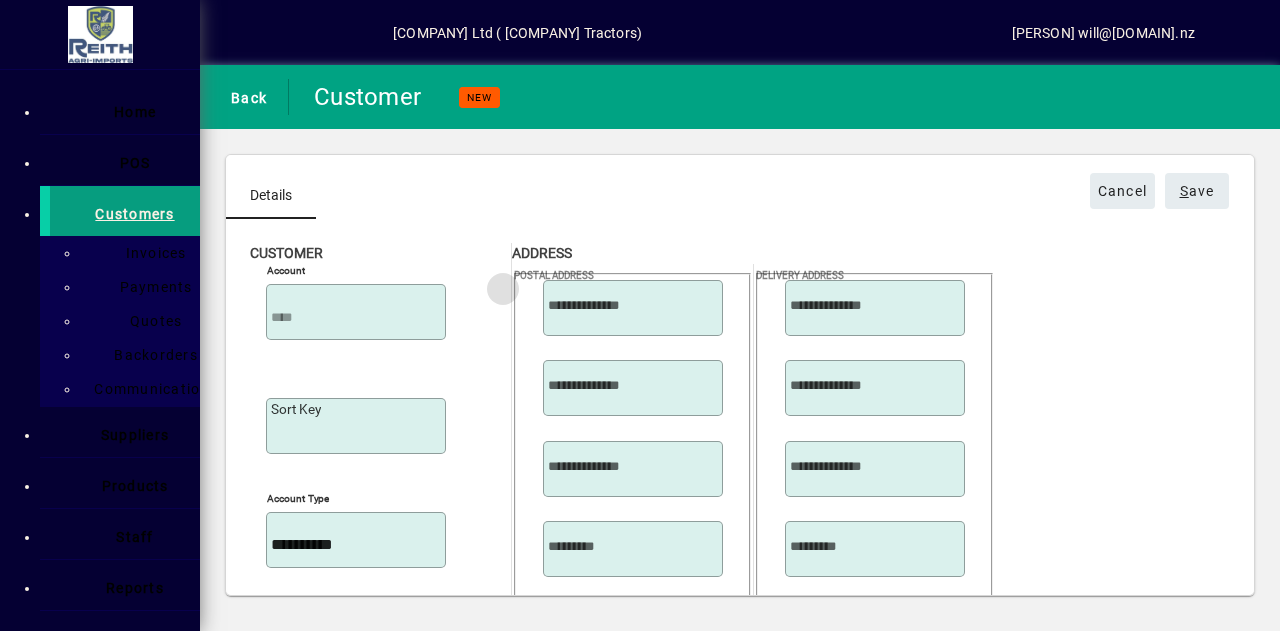 scroll, scrollTop: 0, scrollLeft: 0, axis: both 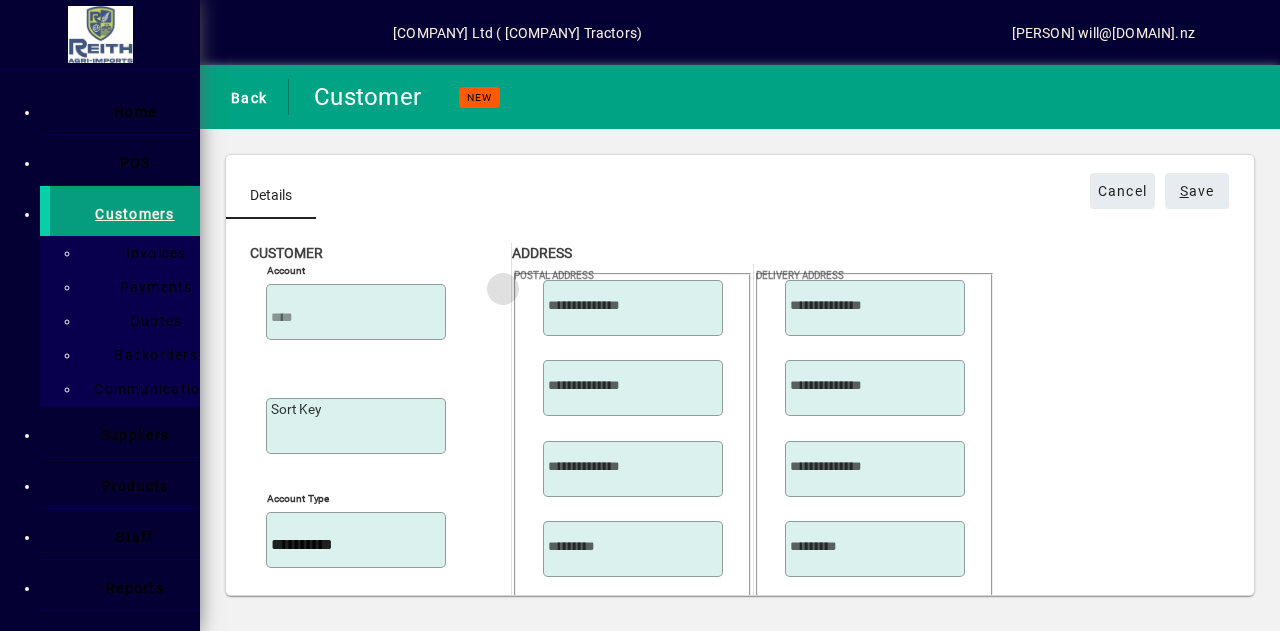 click at bounding box center [635, 305] 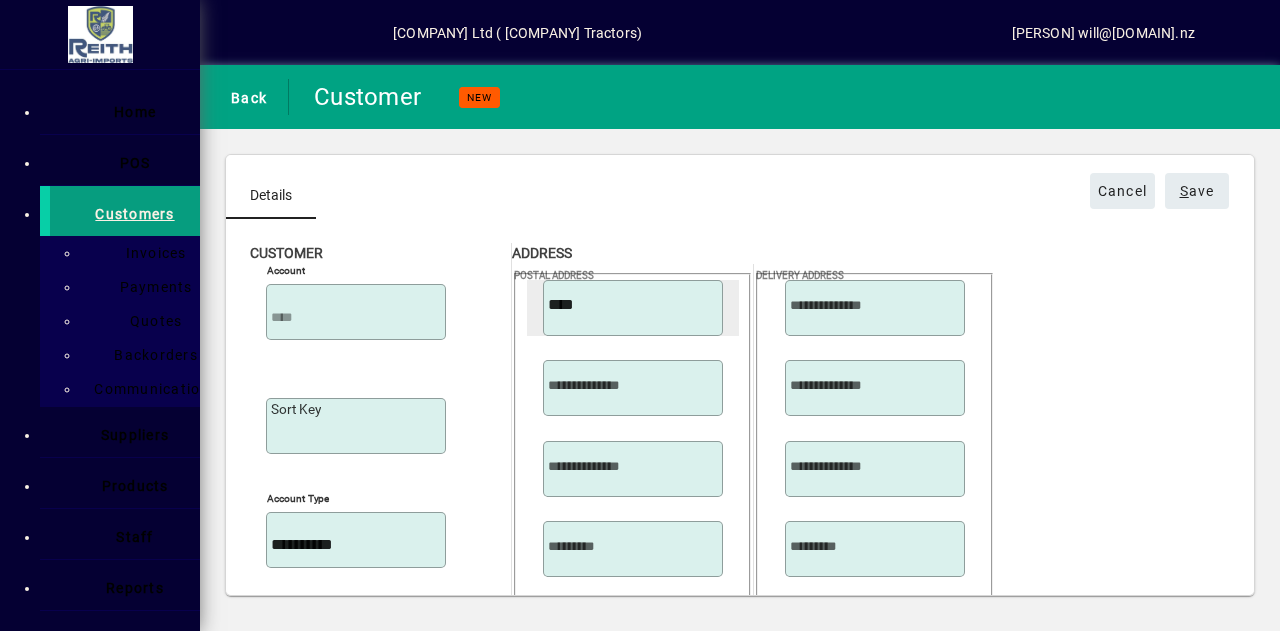type on "****" 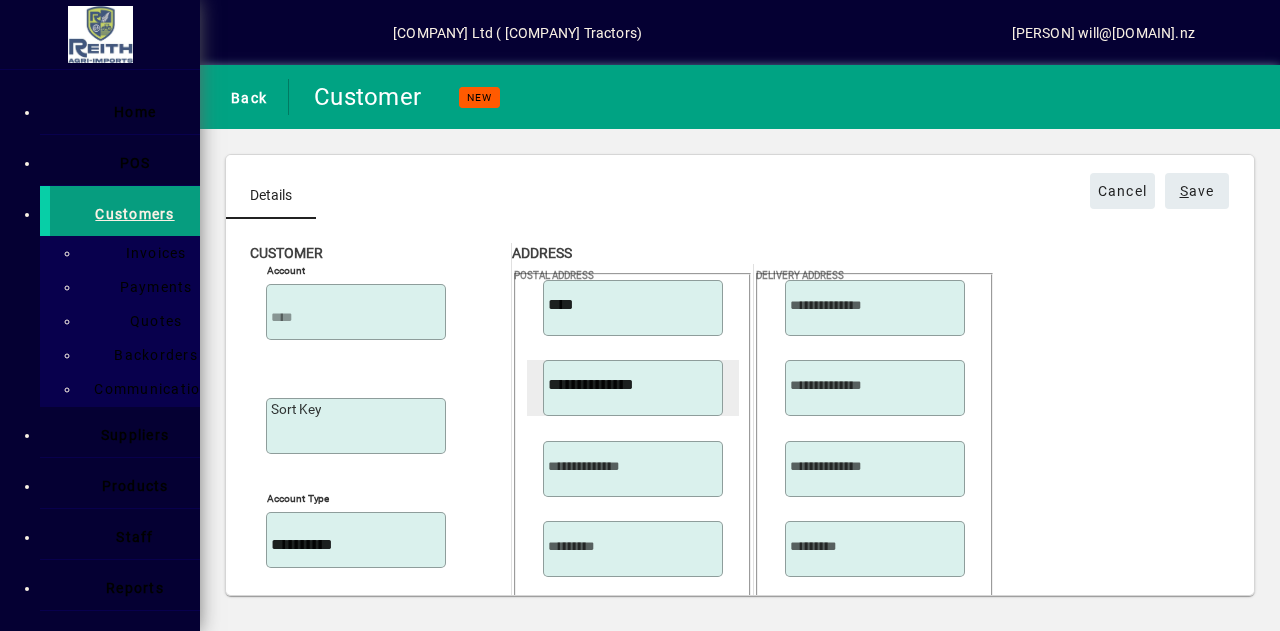 type on "**********" 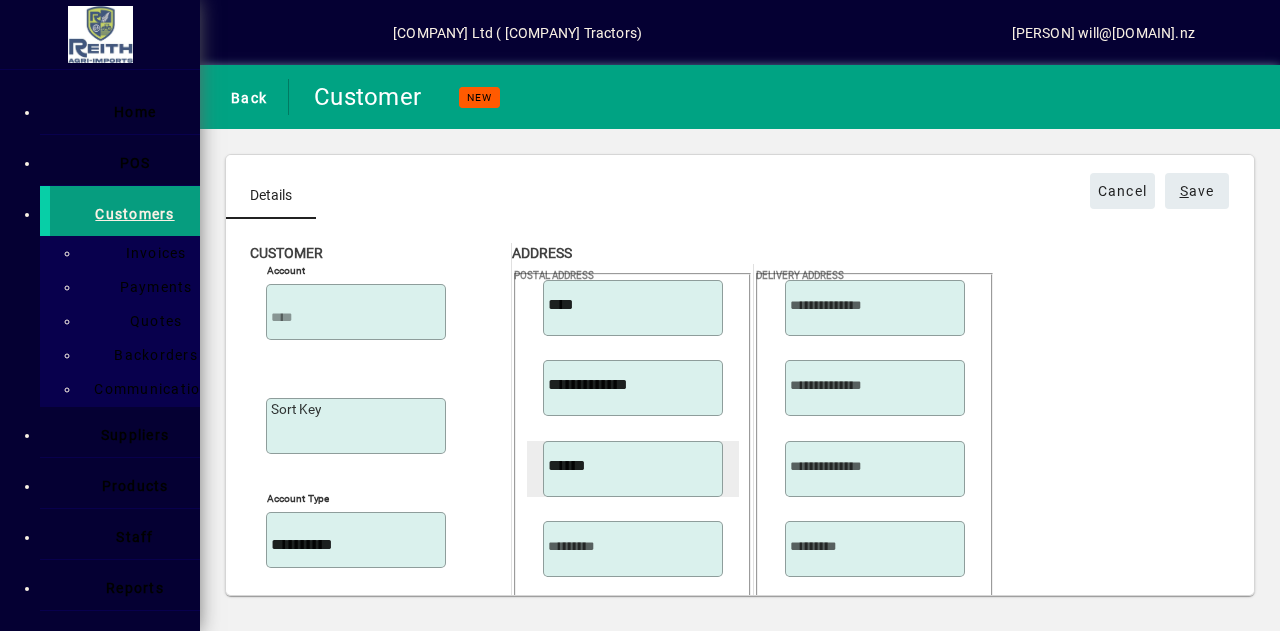 type on "******" 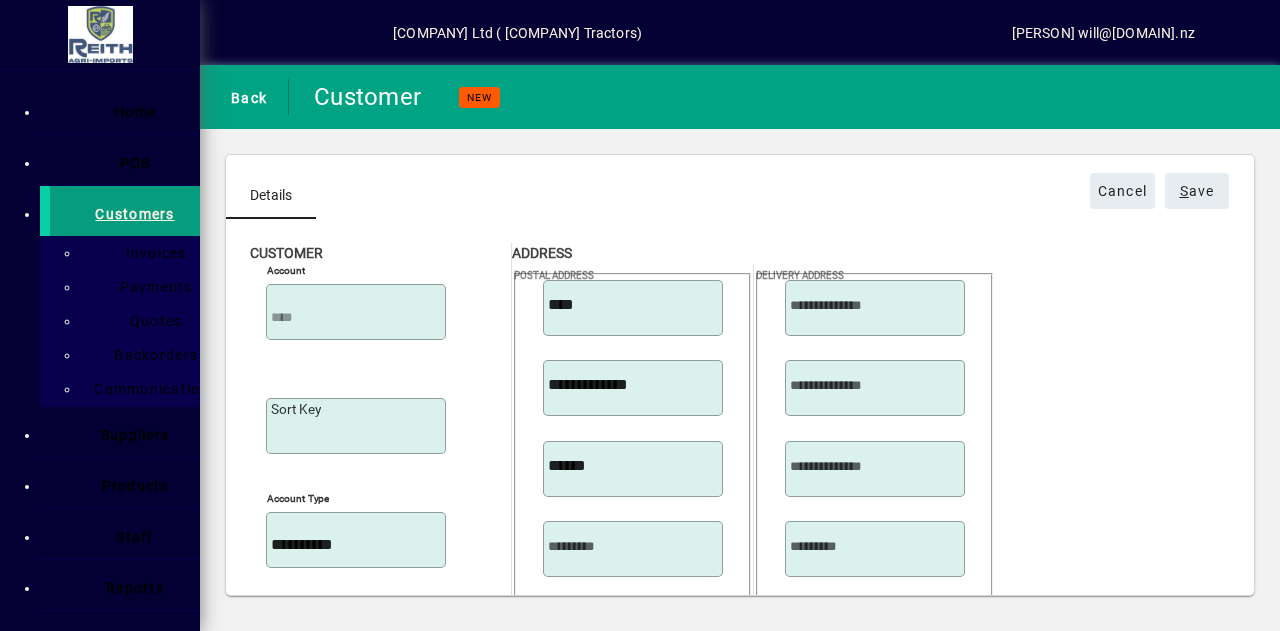 scroll, scrollTop: 56, scrollLeft: 0, axis: vertical 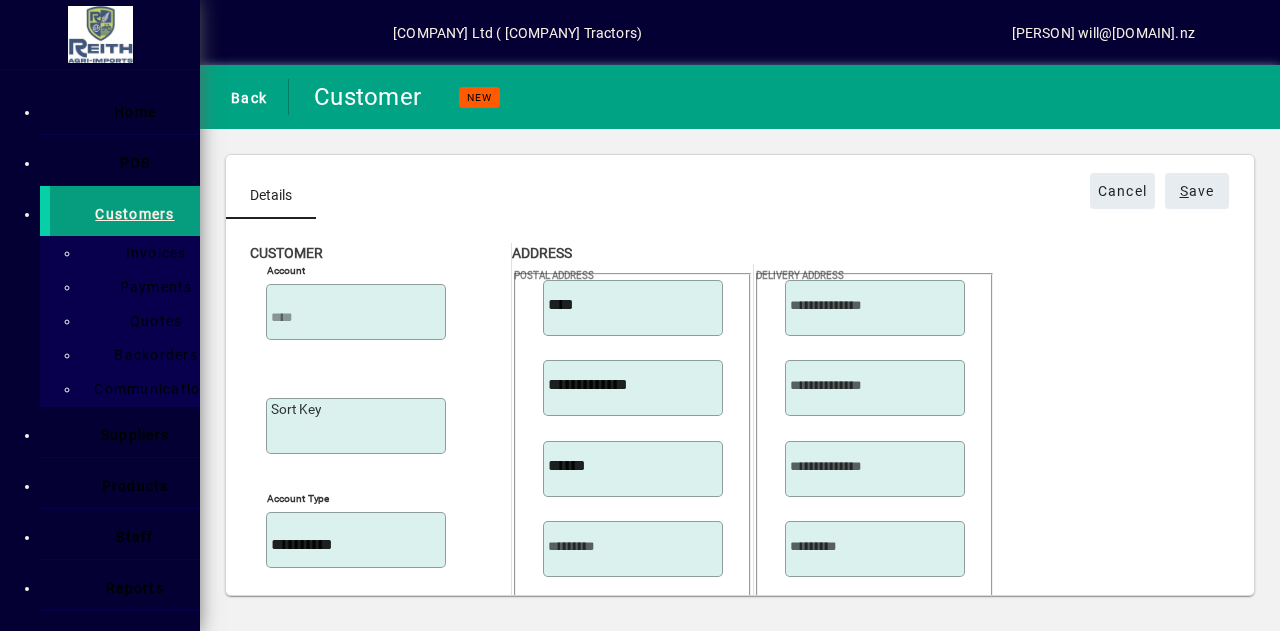 type on "****" 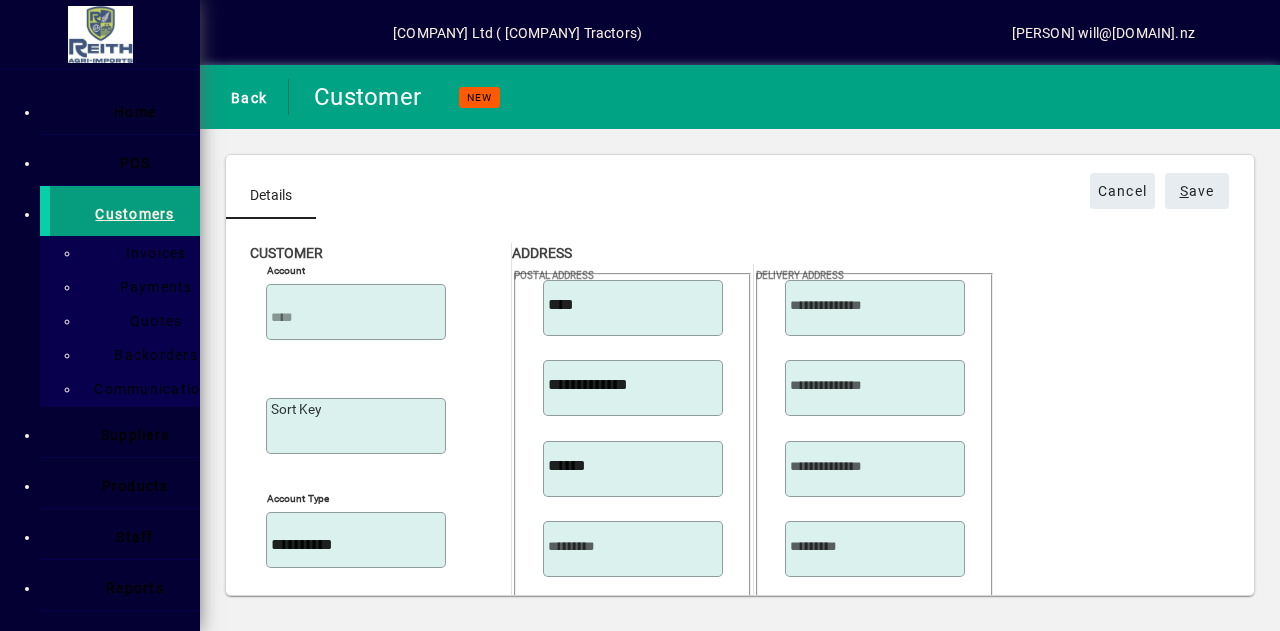 scroll, scrollTop: 417, scrollLeft: 0, axis: vertical 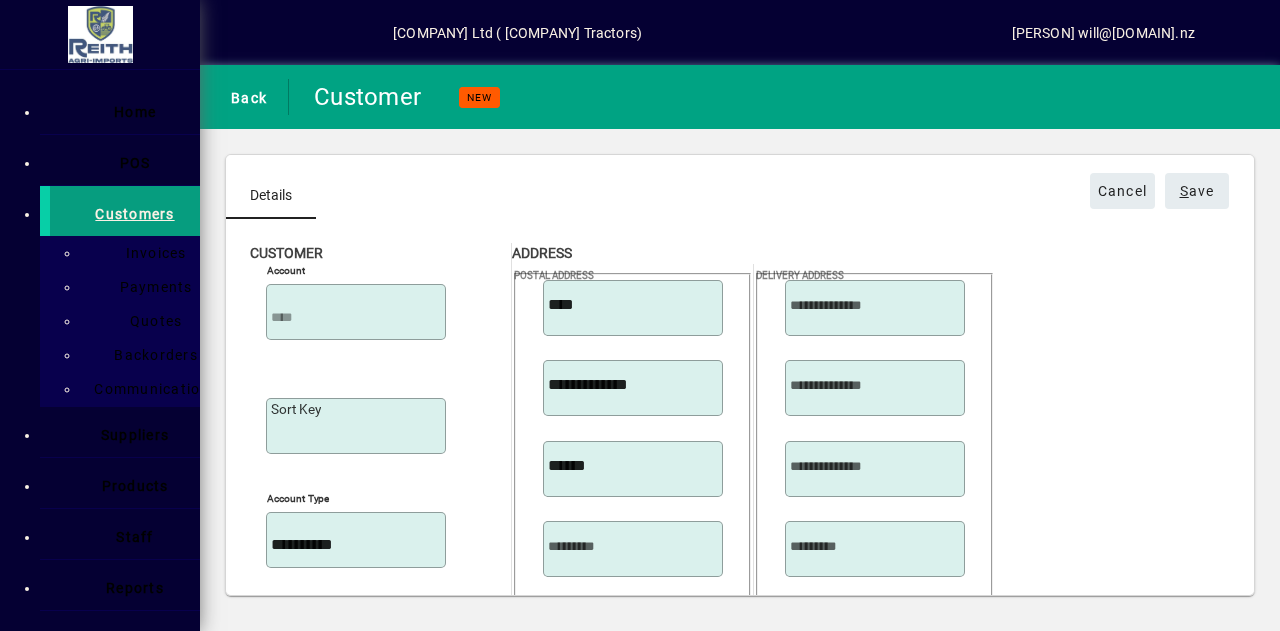 click on "S ave" at bounding box center (1197, 191) 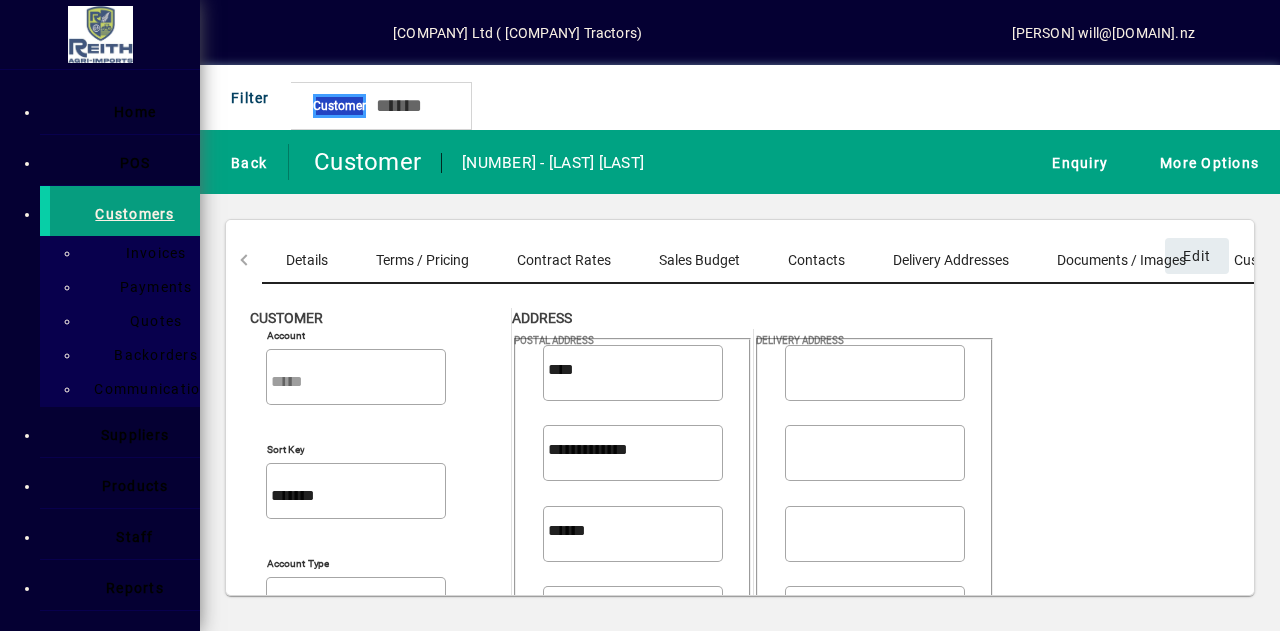 scroll, scrollTop: 0, scrollLeft: 0, axis: both 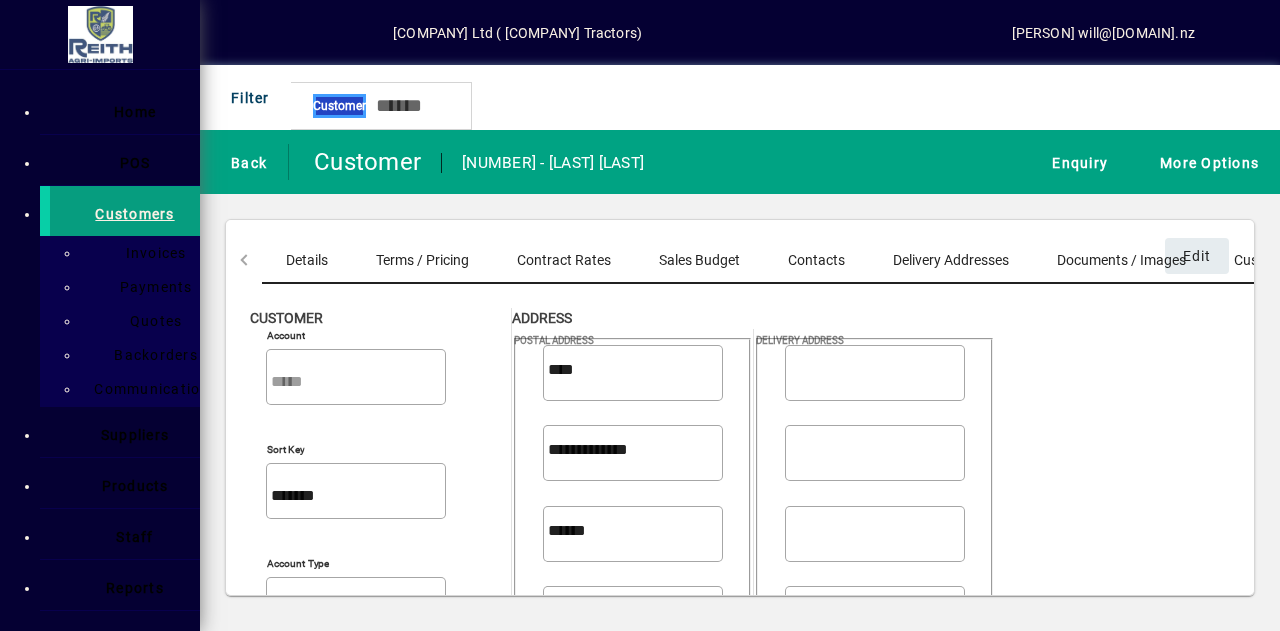 click on "*******" at bounding box center [358, 496] 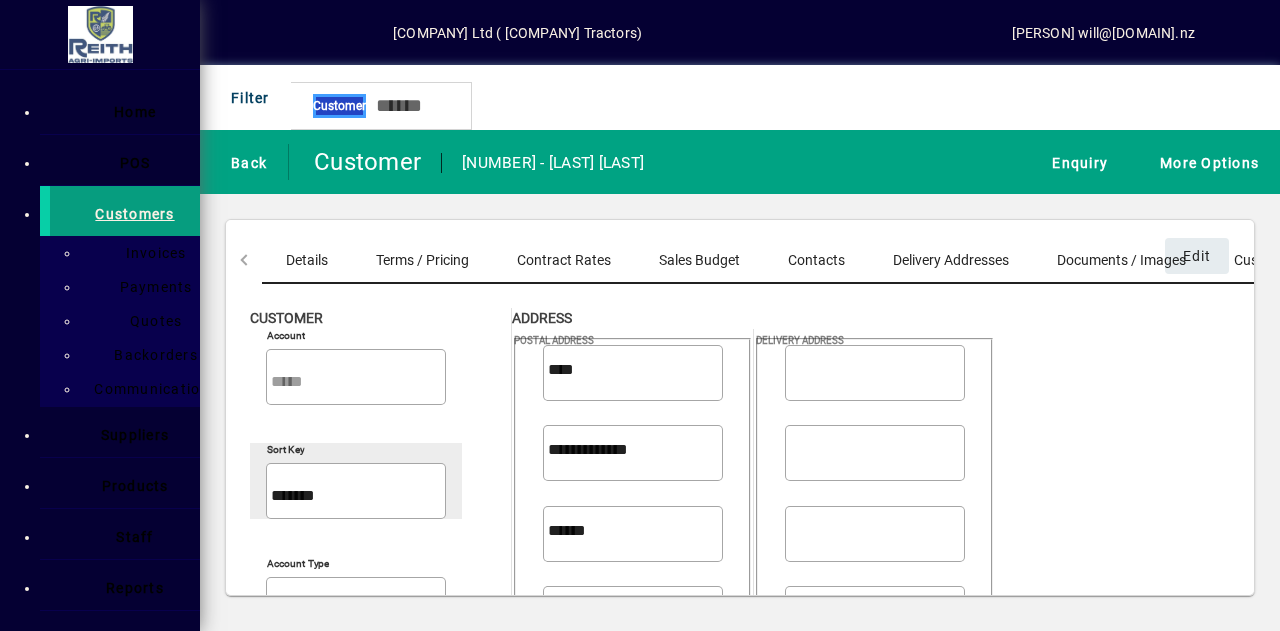 click on "Edit" at bounding box center (1197, 256) 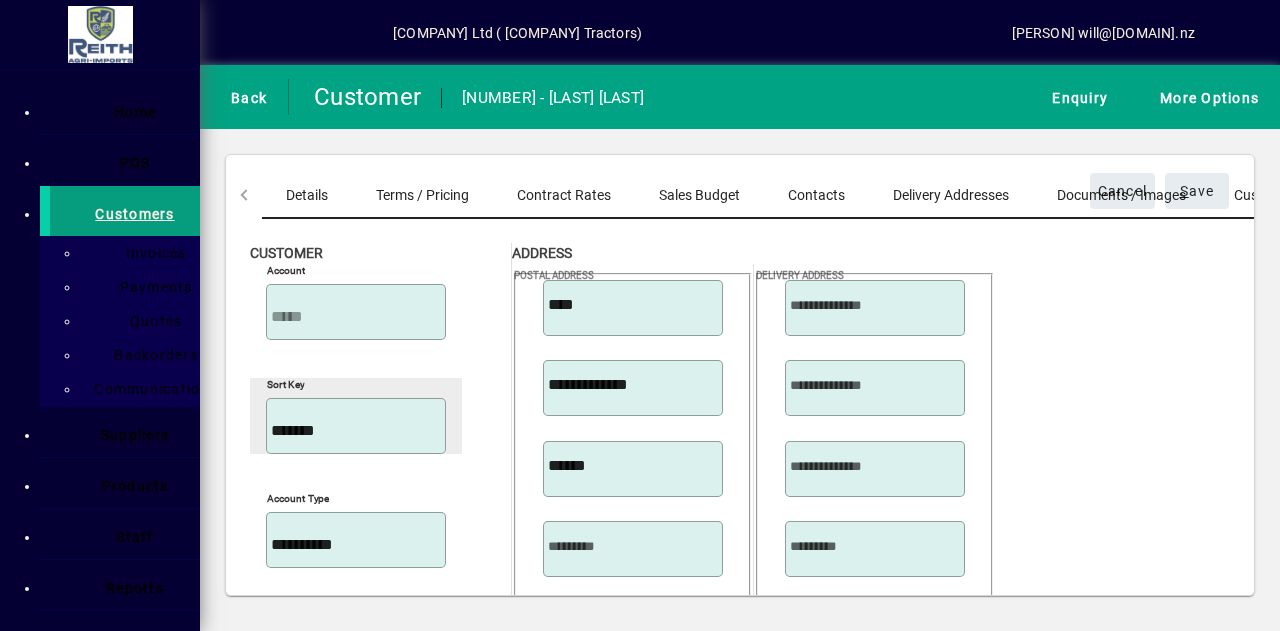 click on "*******" at bounding box center [358, 431] 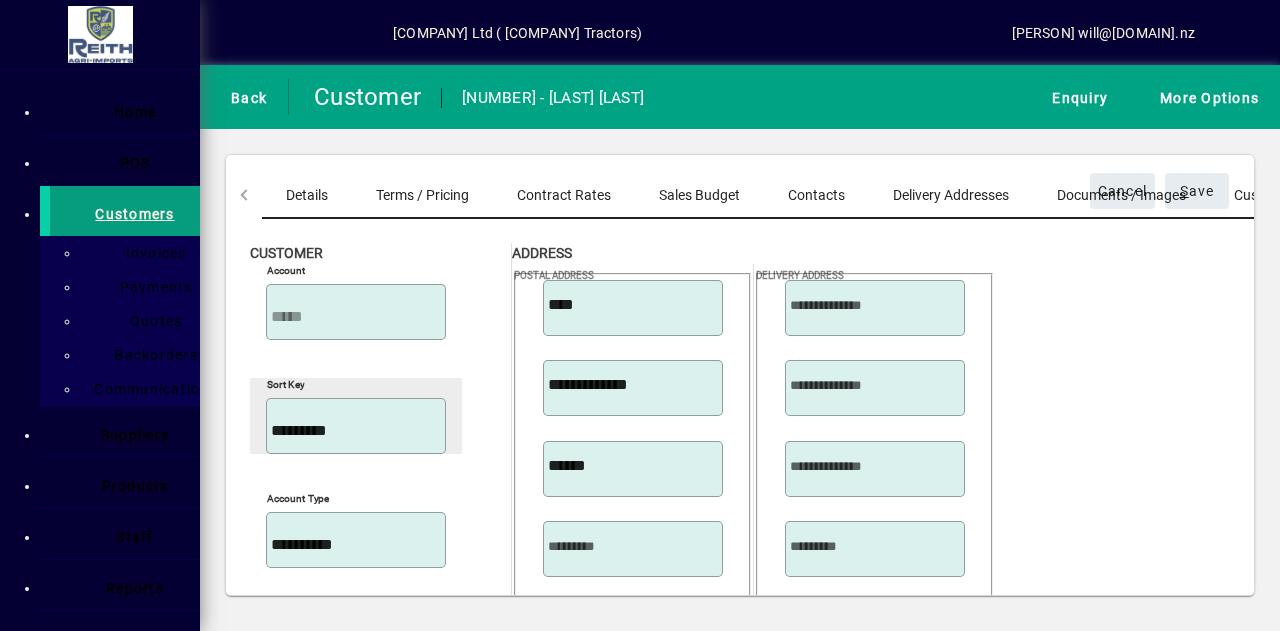 type on "*********" 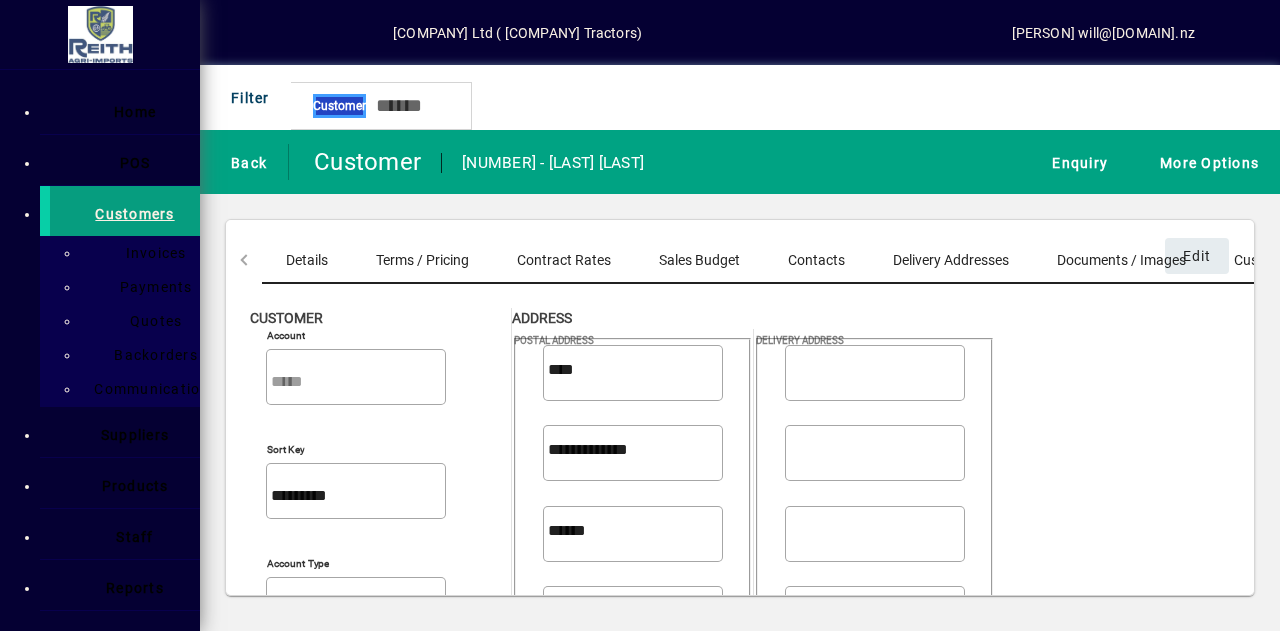 scroll, scrollTop: 391, scrollLeft: 0, axis: vertical 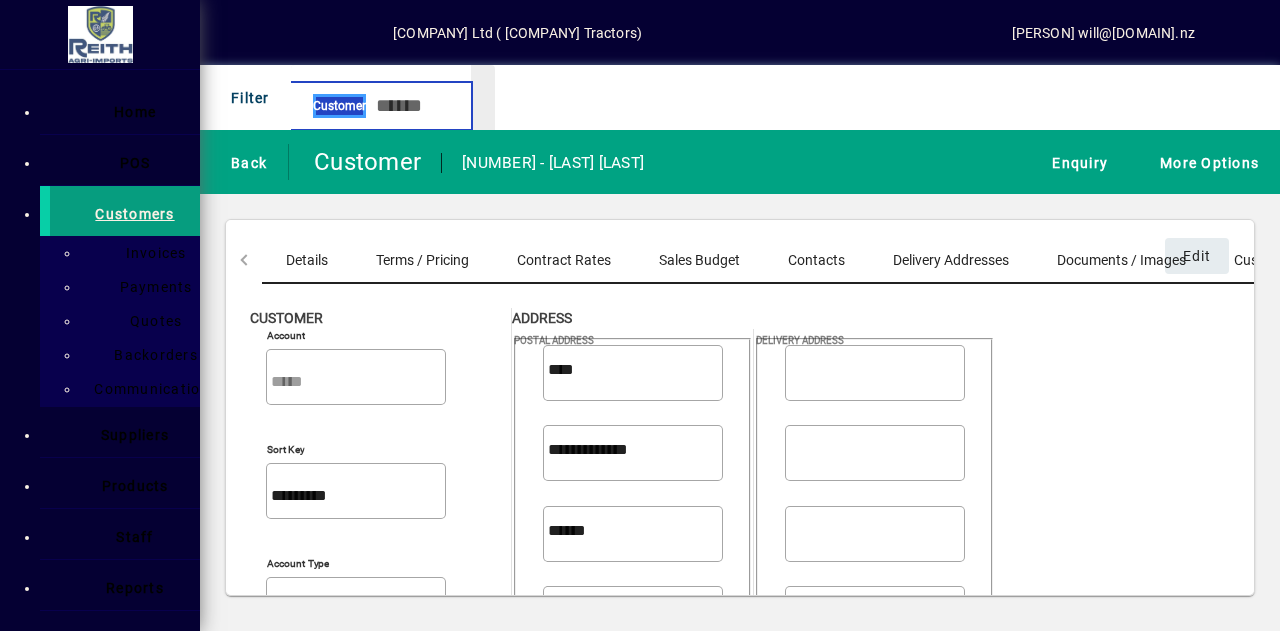 click at bounding box center [415, 106] 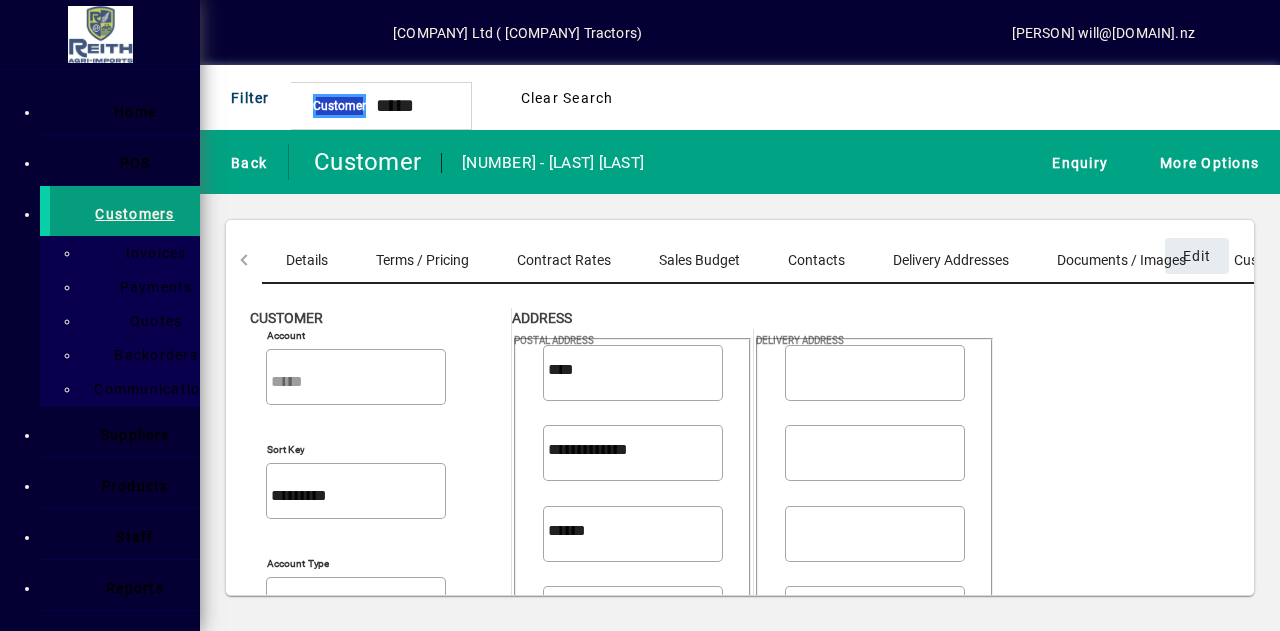 click on "Customers" at bounding box center [124, 211] 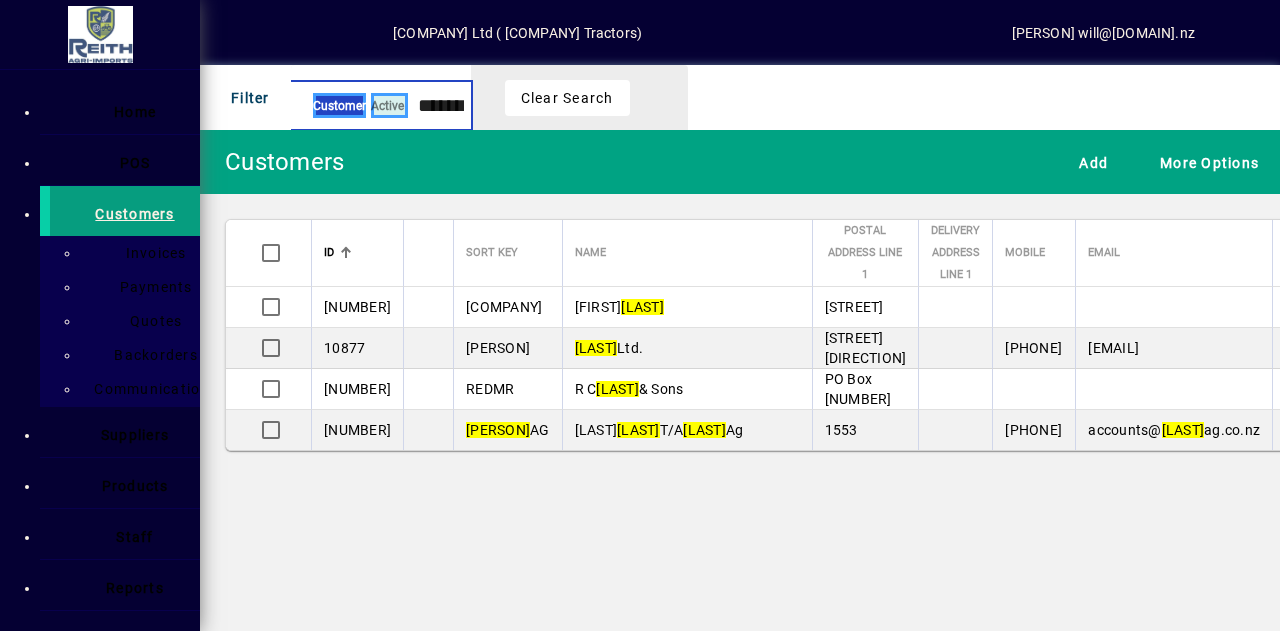 type on "*******" 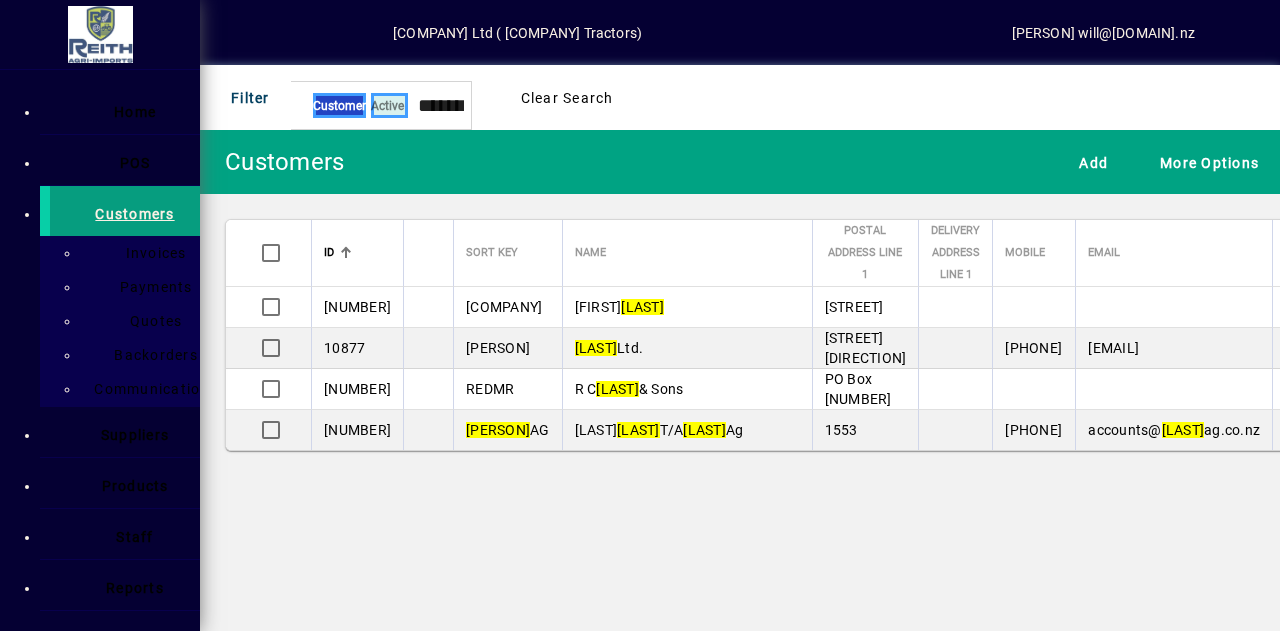 click on "[LAST]" at bounding box center [704, 430] 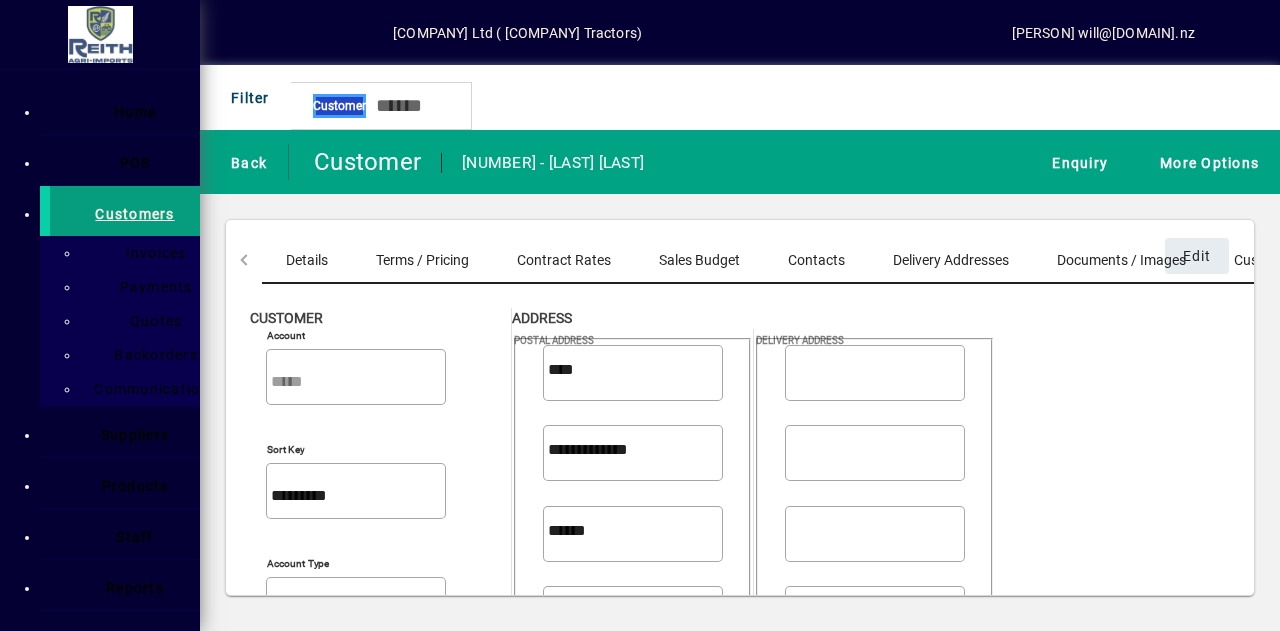 scroll, scrollTop: 482, scrollLeft: 0, axis: vertical 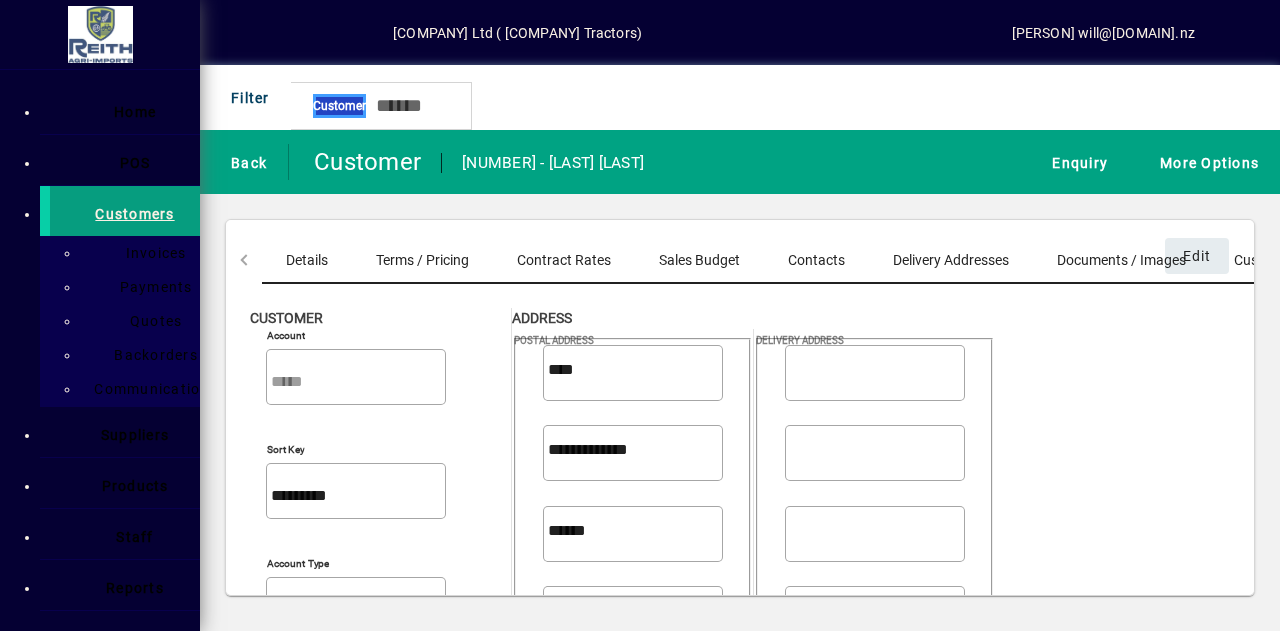 click on "Edit" at bounding box center (1197, 256) 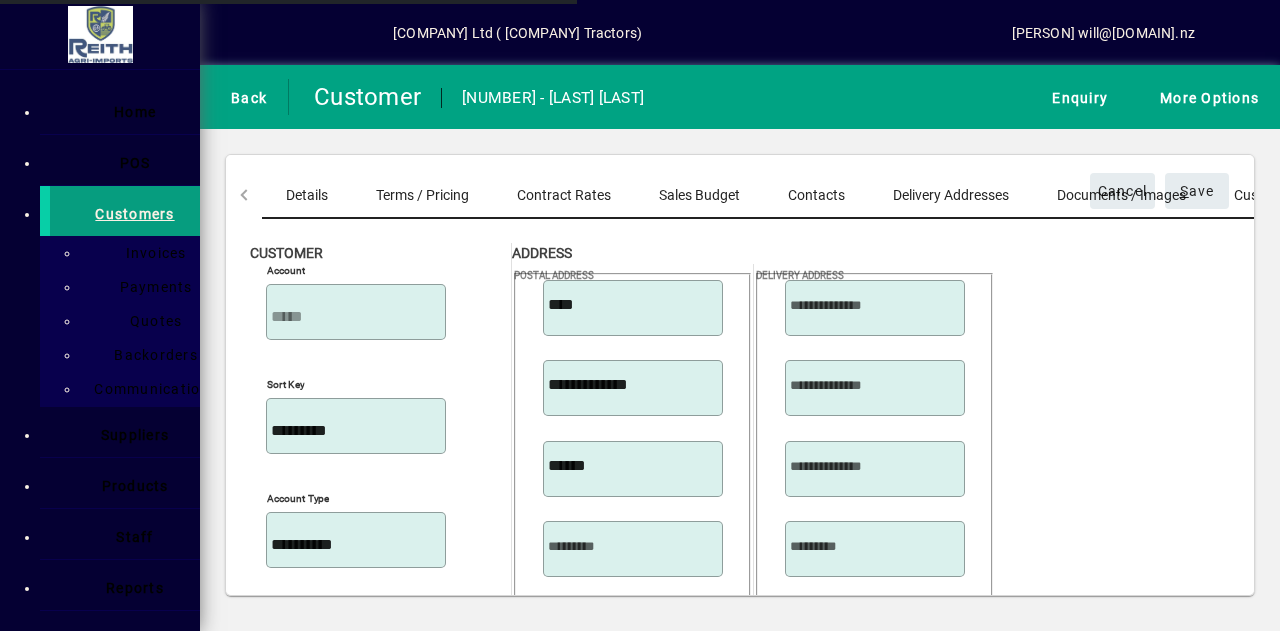 scroll, scrollTop: 417, scrollLeft: 0, axis: vertical 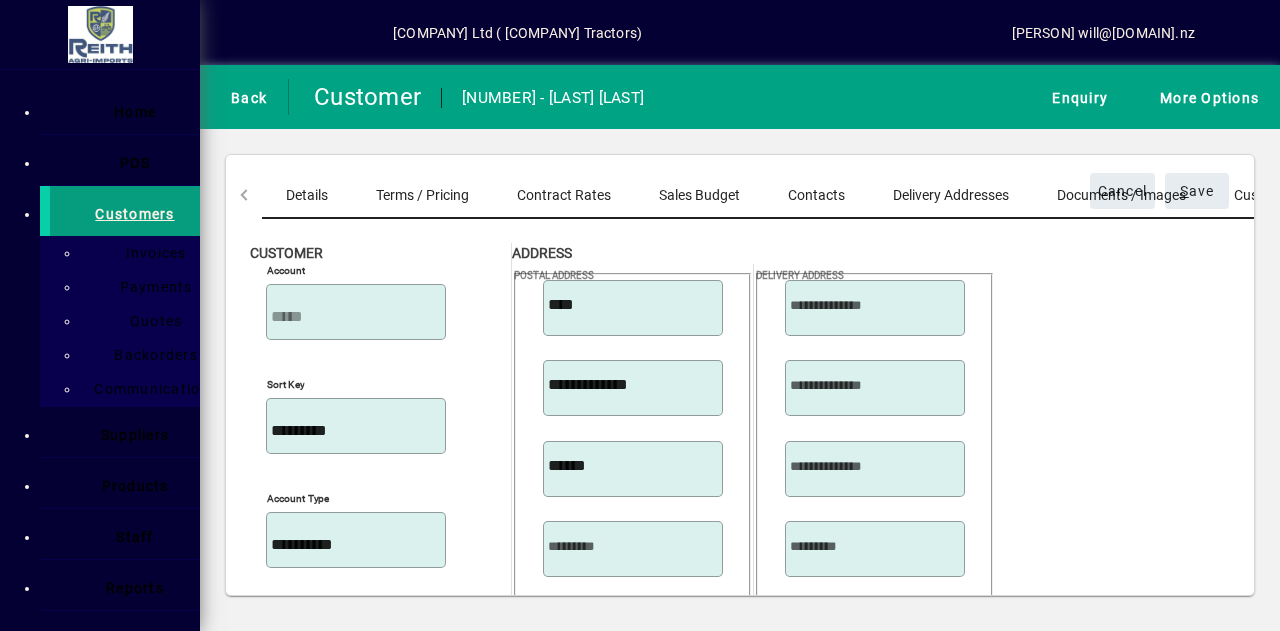 click on "Location" at bounding box center (356, 1948) 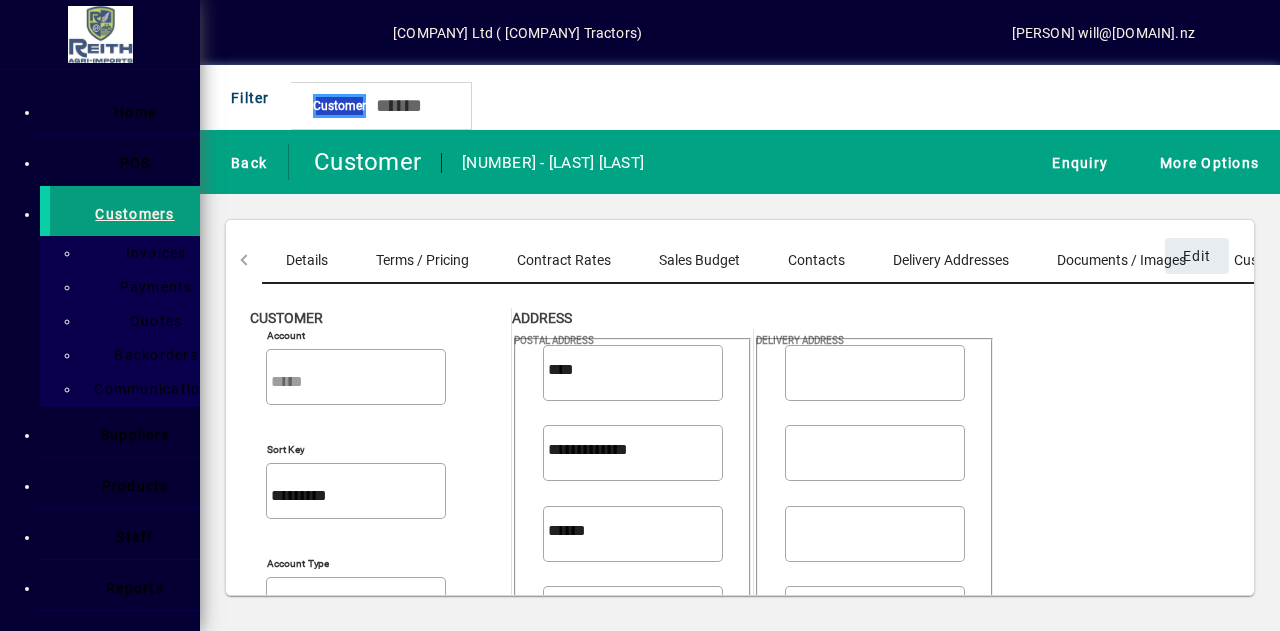 click at bounding box center [1204, 162] 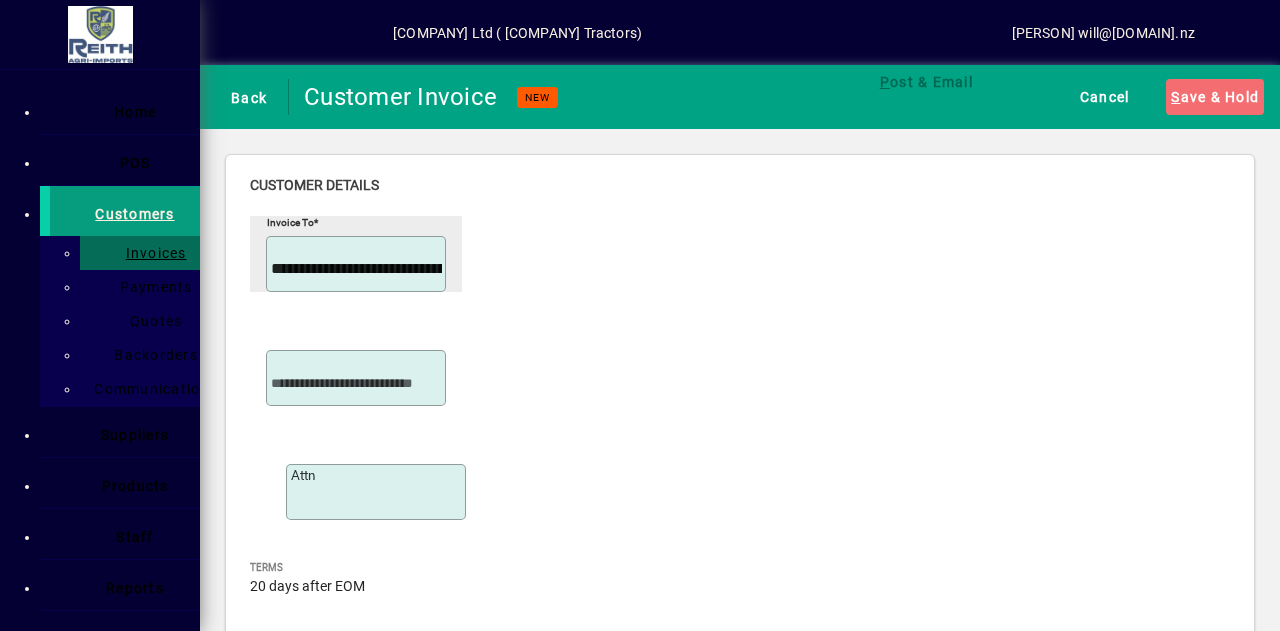 scroll, scrollTop: 564, scrollLeft: 0, axis: vertical 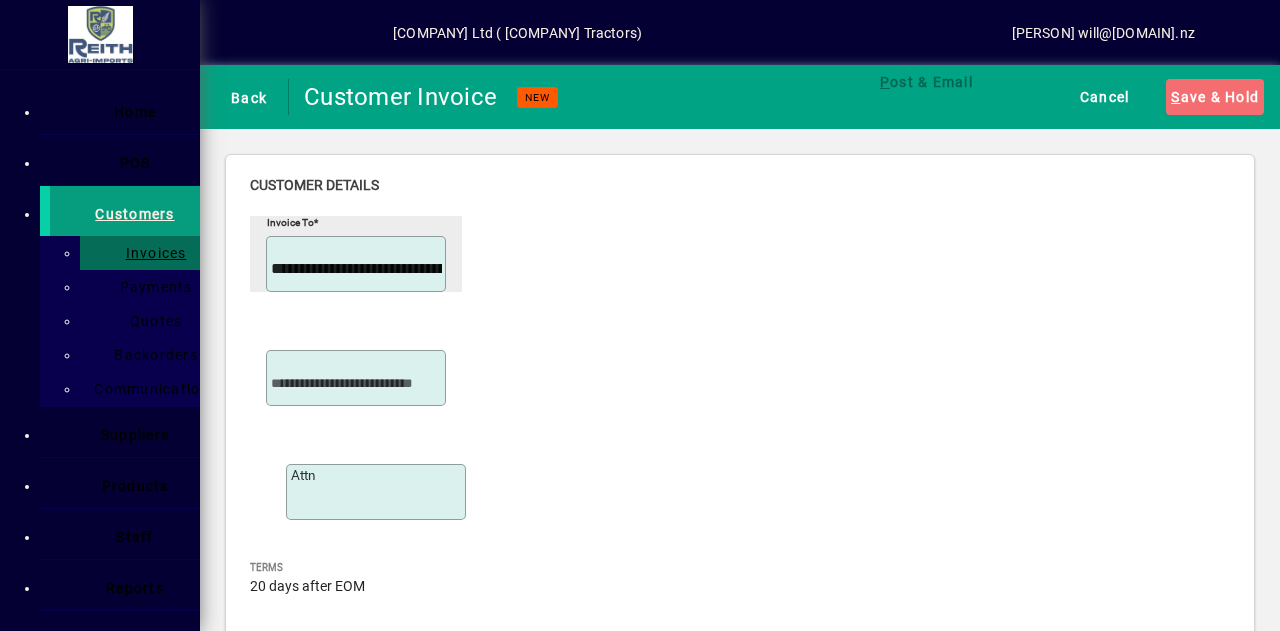 click on "Sold by" at bounding box center [356, 3484] 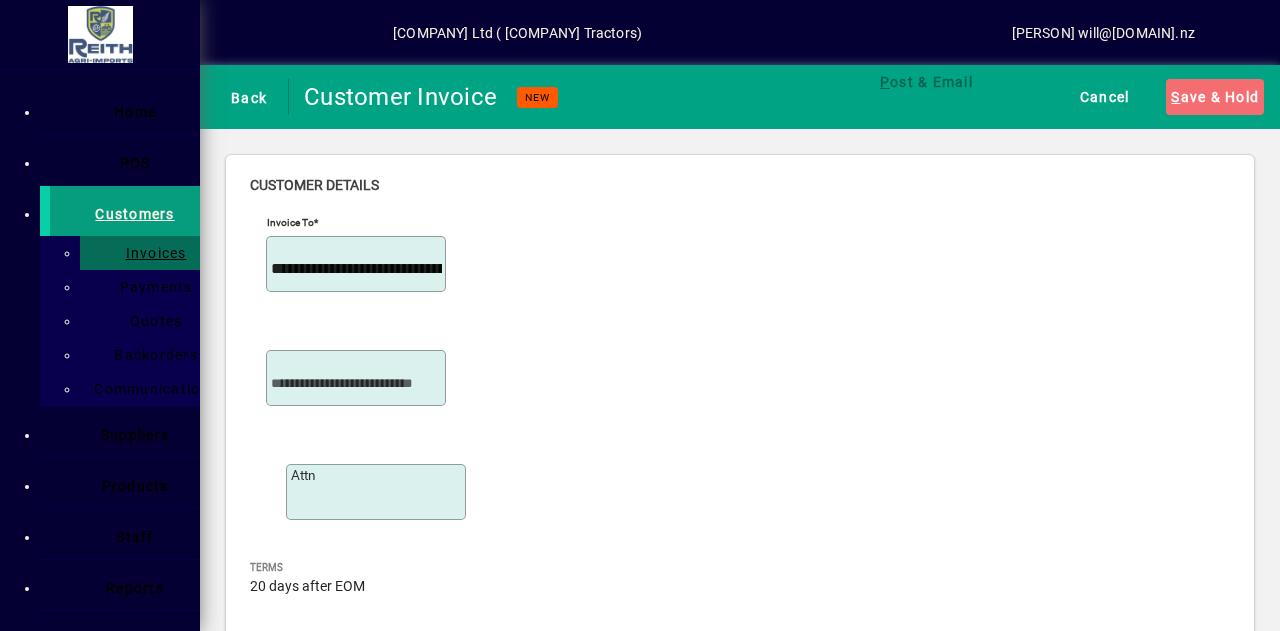 click on "GAR - Grant" at bounding box center [55, 87] 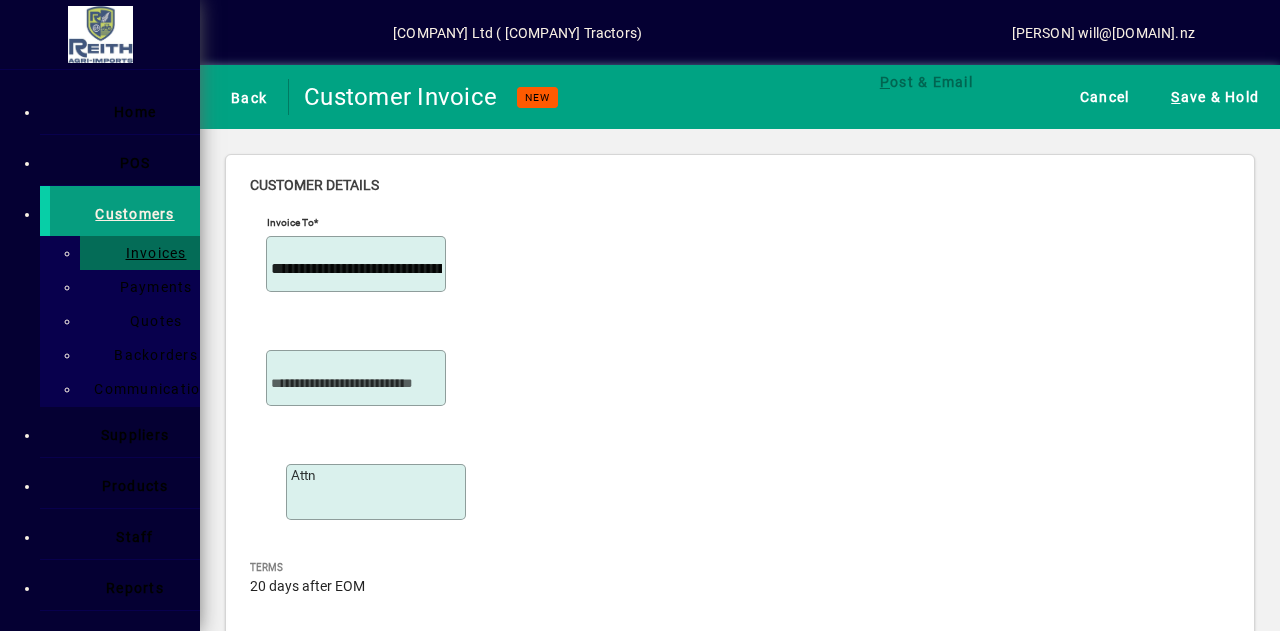 scroll, scrollTop: 671, scrollLeft: 0, axis: vertical 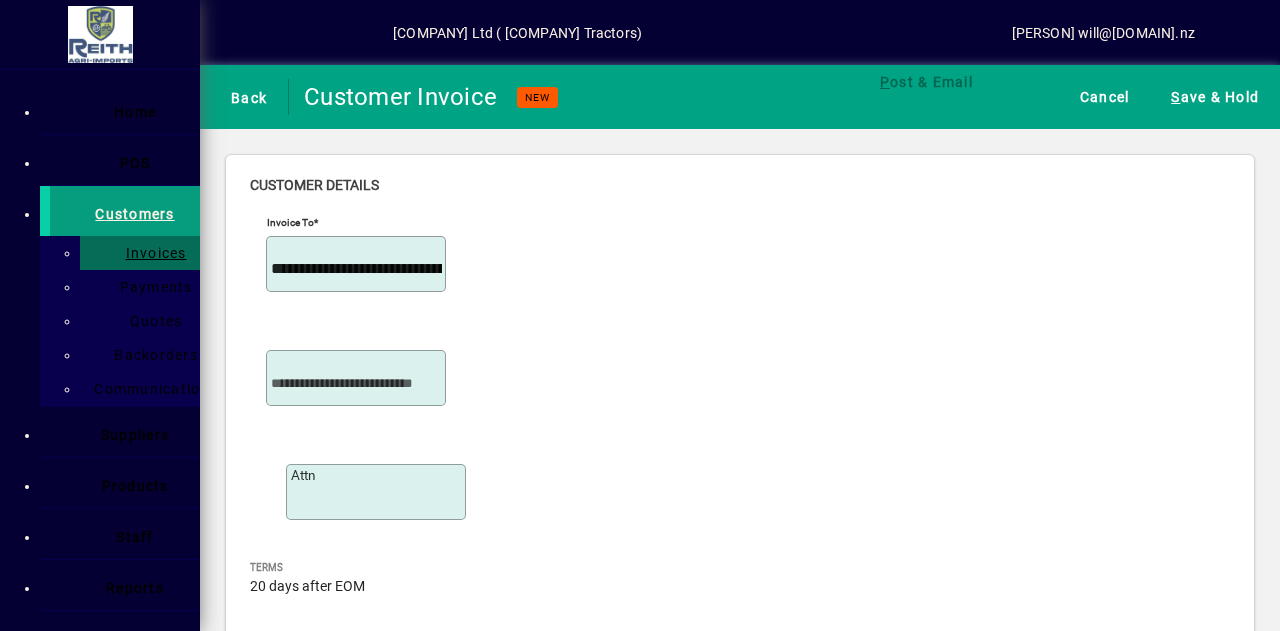 click on "Order number" at bounding box center (314, 3581) 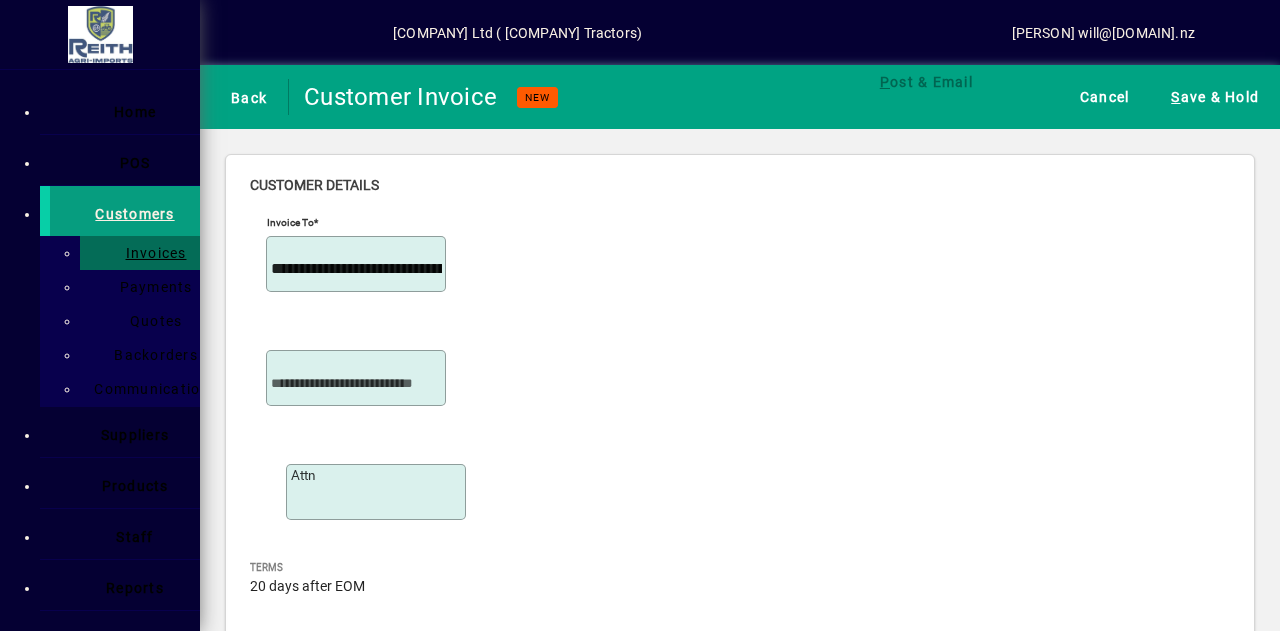 type on "*******" 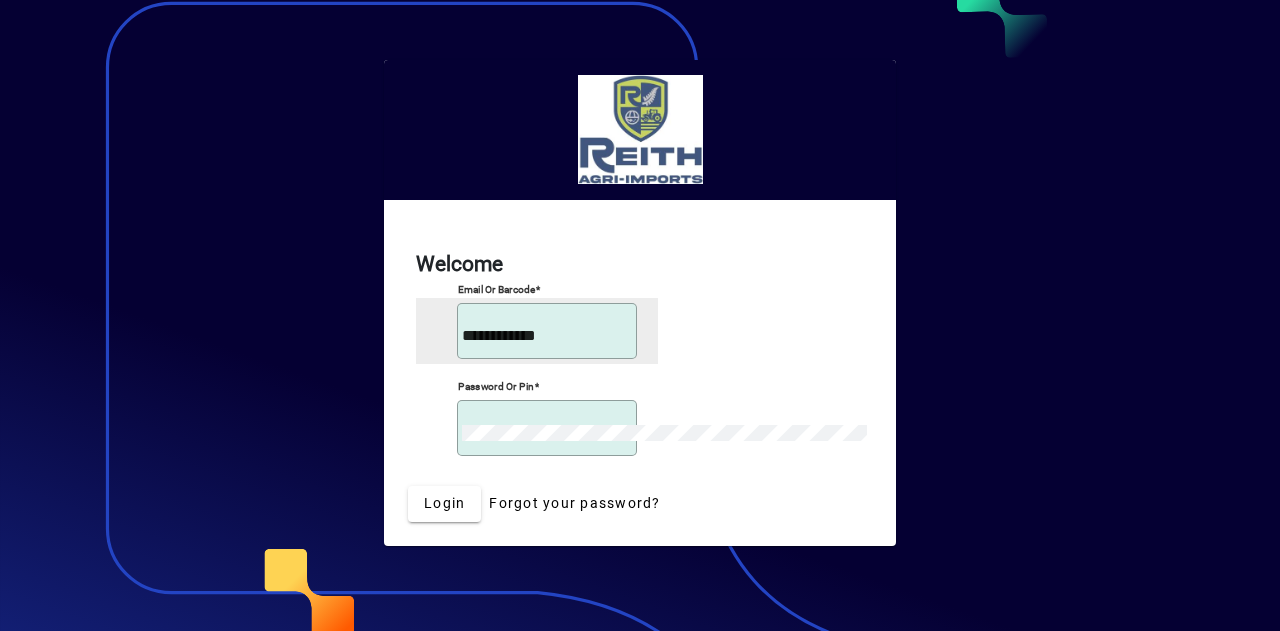 scroll, scrollTop: 0, scrollLeft: 0, axis: both 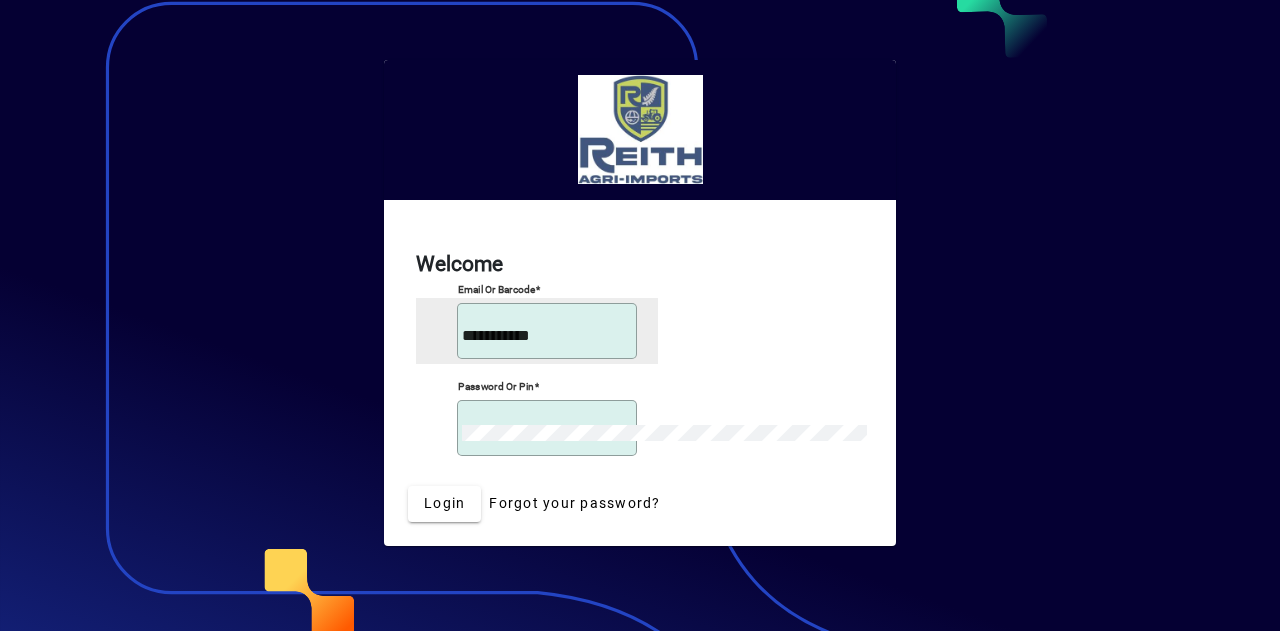 click on "Login" at bounding box center [444, 504] 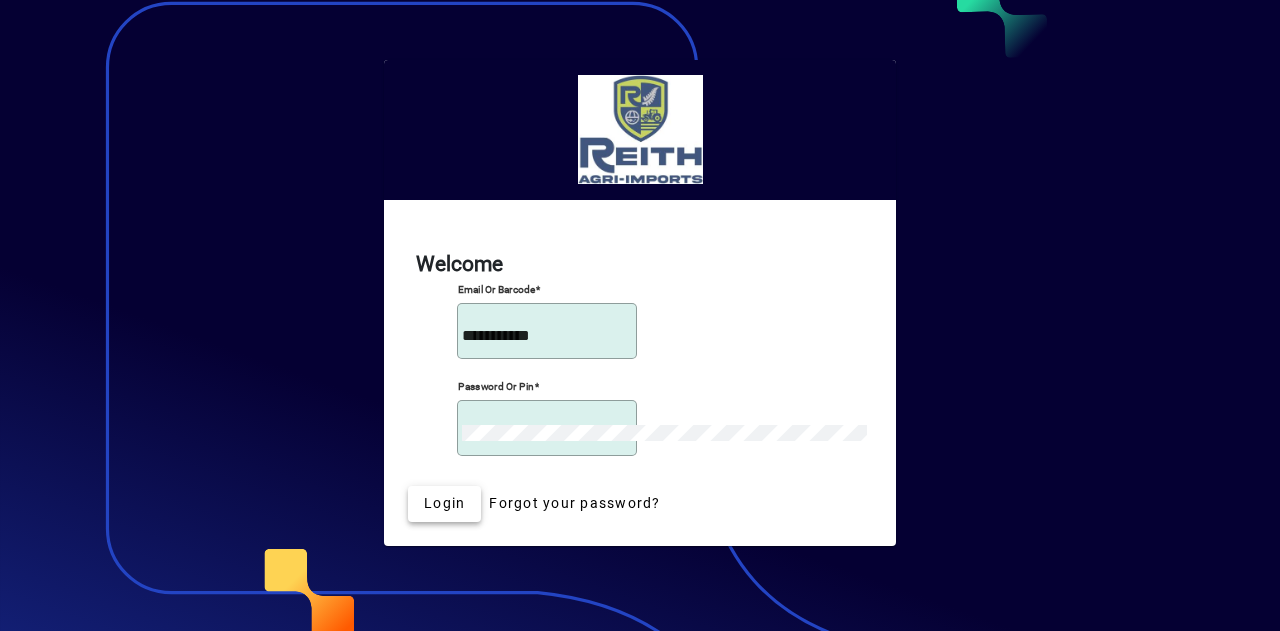 click on "Login" at bounding box center [444, 503] 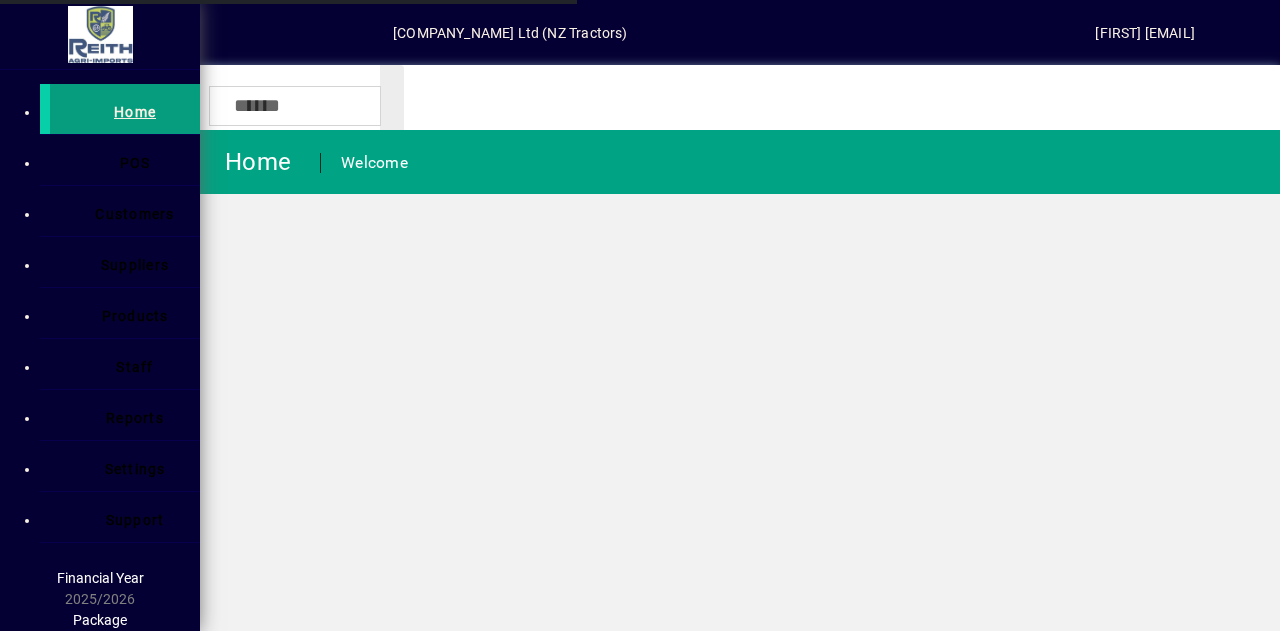 scroll, scrollTop: 0, scrollLeft: 0, axis: both 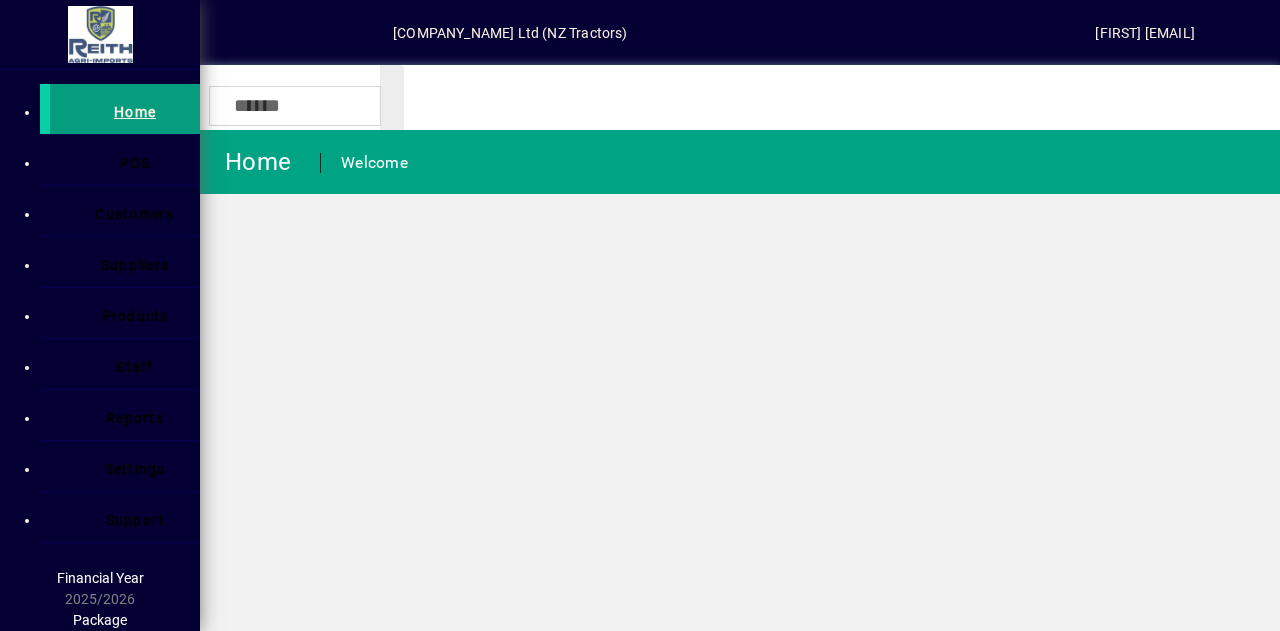 click at bounding box center (125, 211) 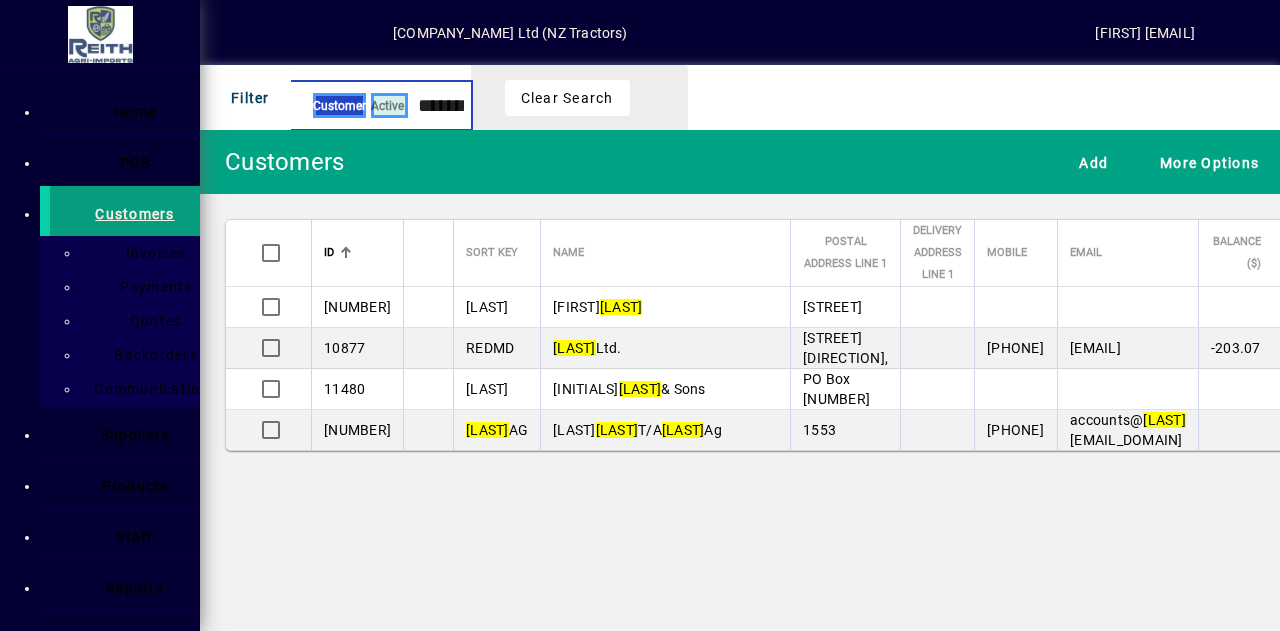 type on "*******" 